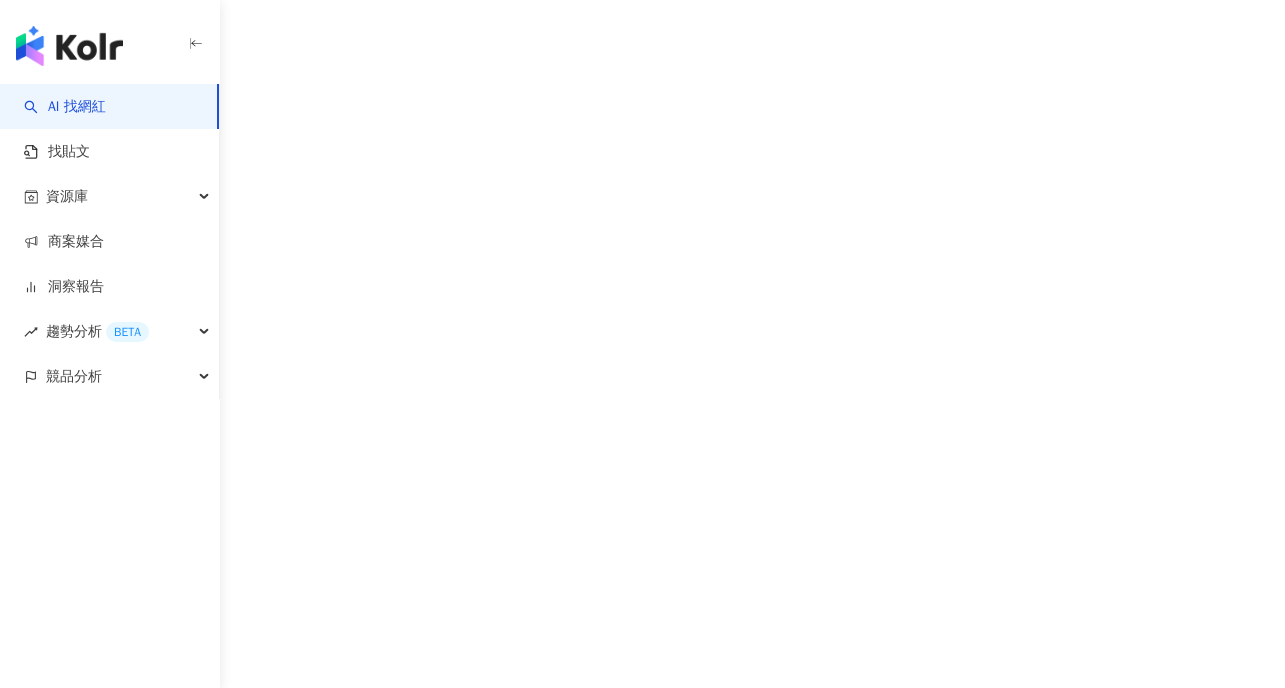 scroll, scrollTop: 0, scrollLeft: 0, axis: both 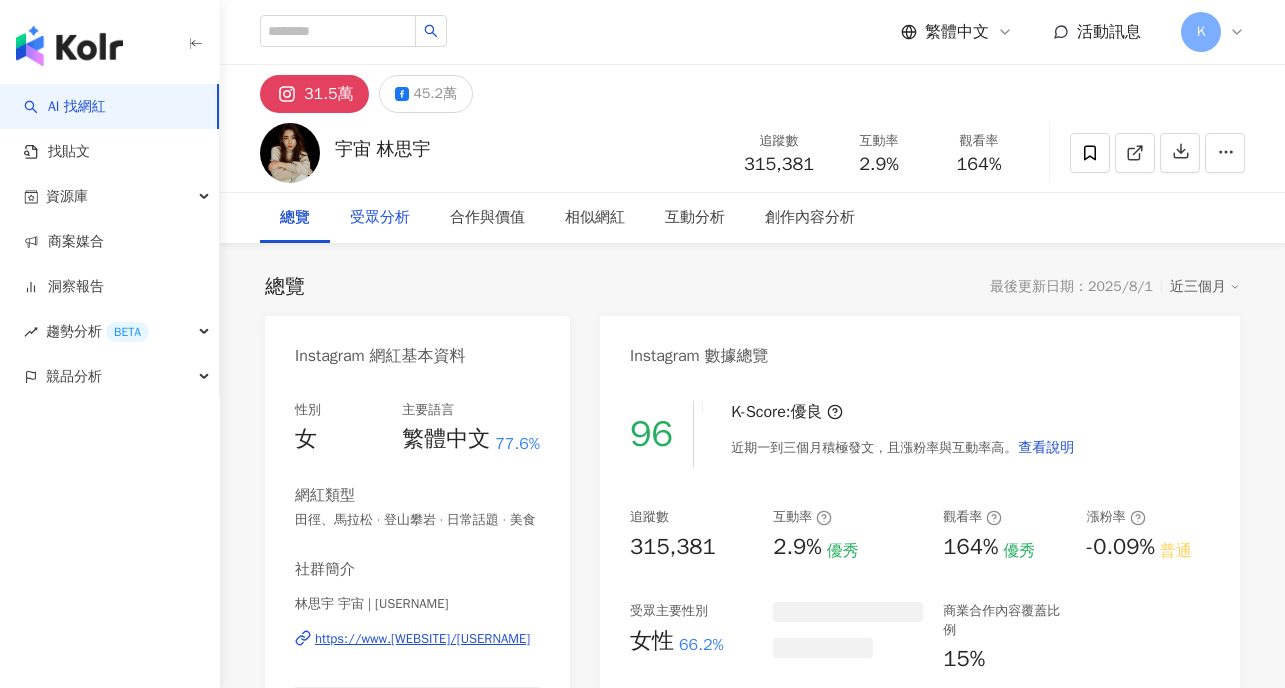 click on "受眾分析" at bounding box center [380, 218] 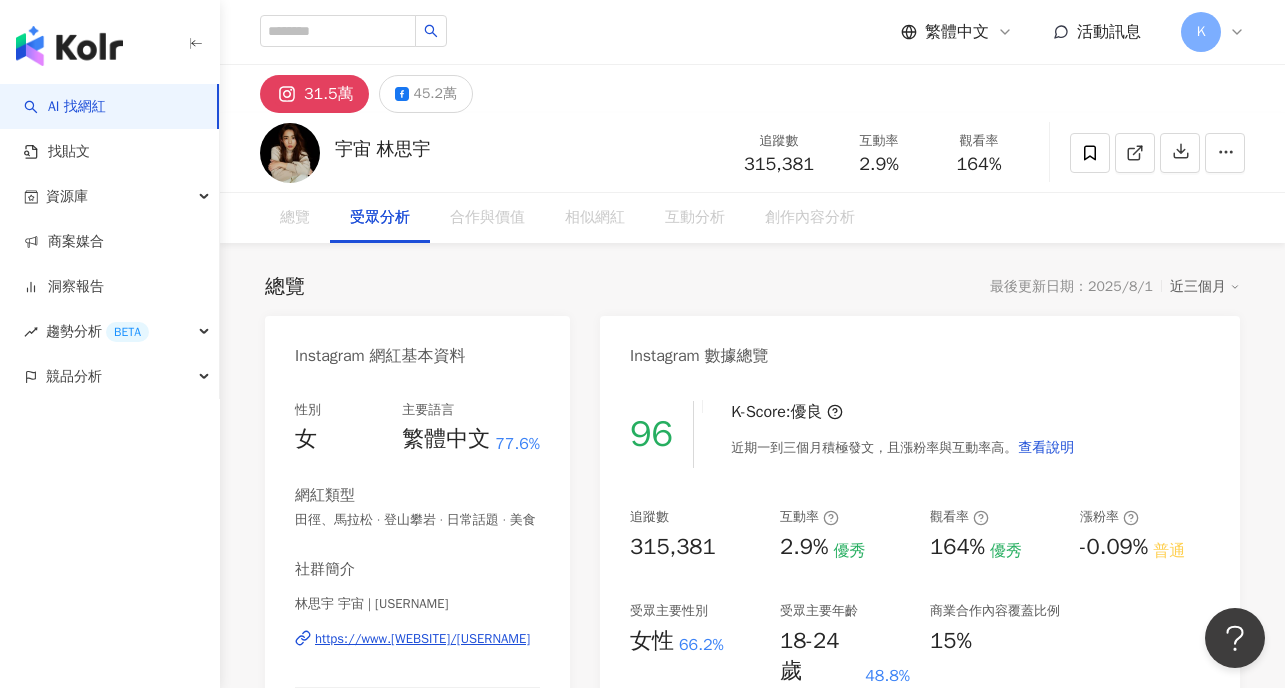 scroll, scrollTop: 1739, scrollLeft: 0, axis: vertical 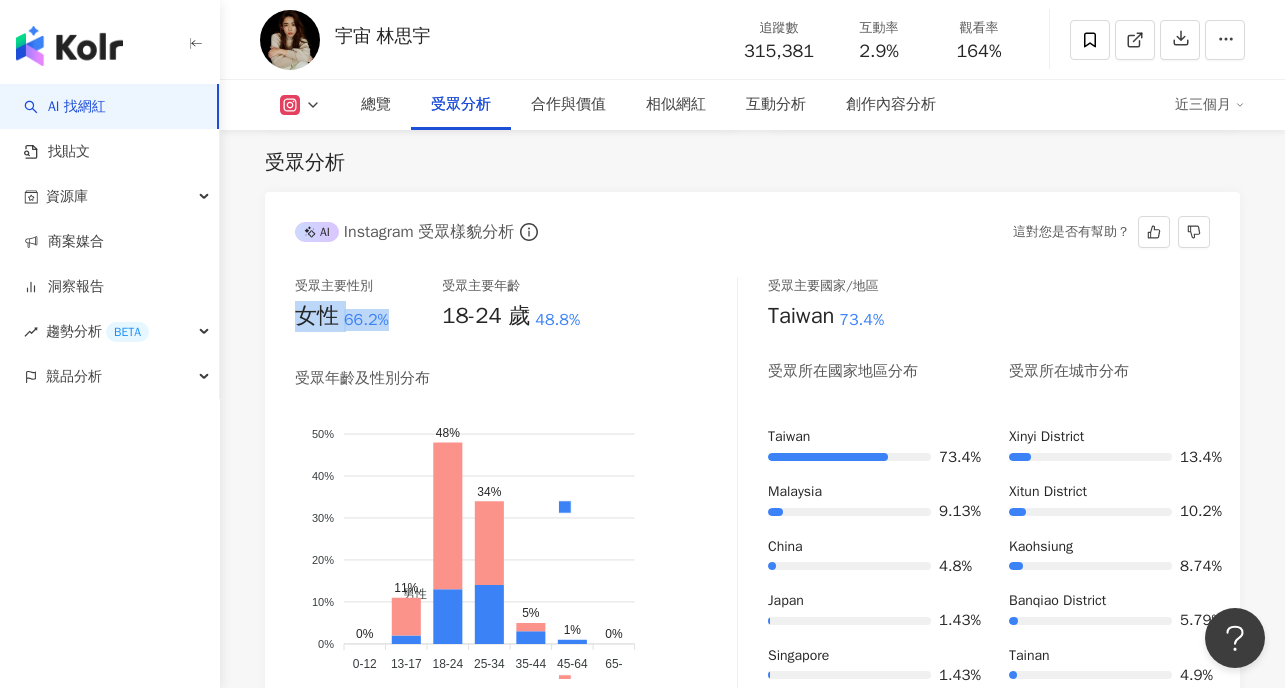 drag, startPoint x: 359, startPoint y: 328, endPoint x: 302, endPoint y: 324, distance: 57.14018 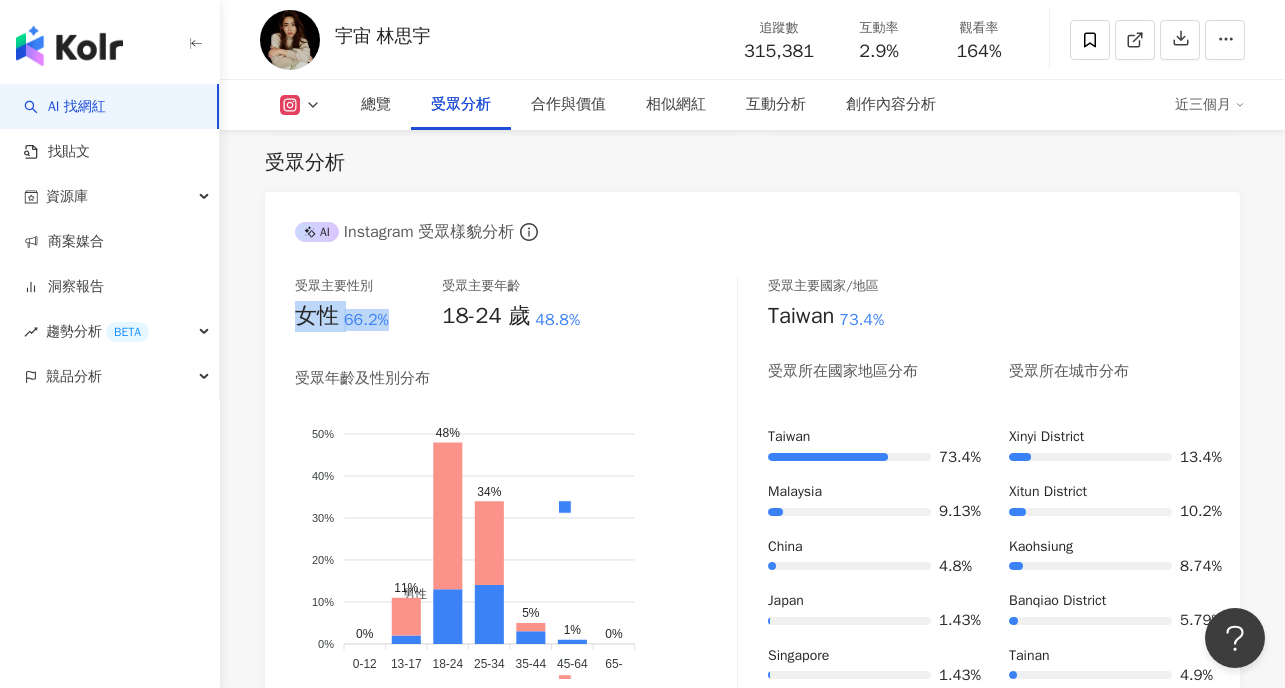 copy on "女性 66.2%" 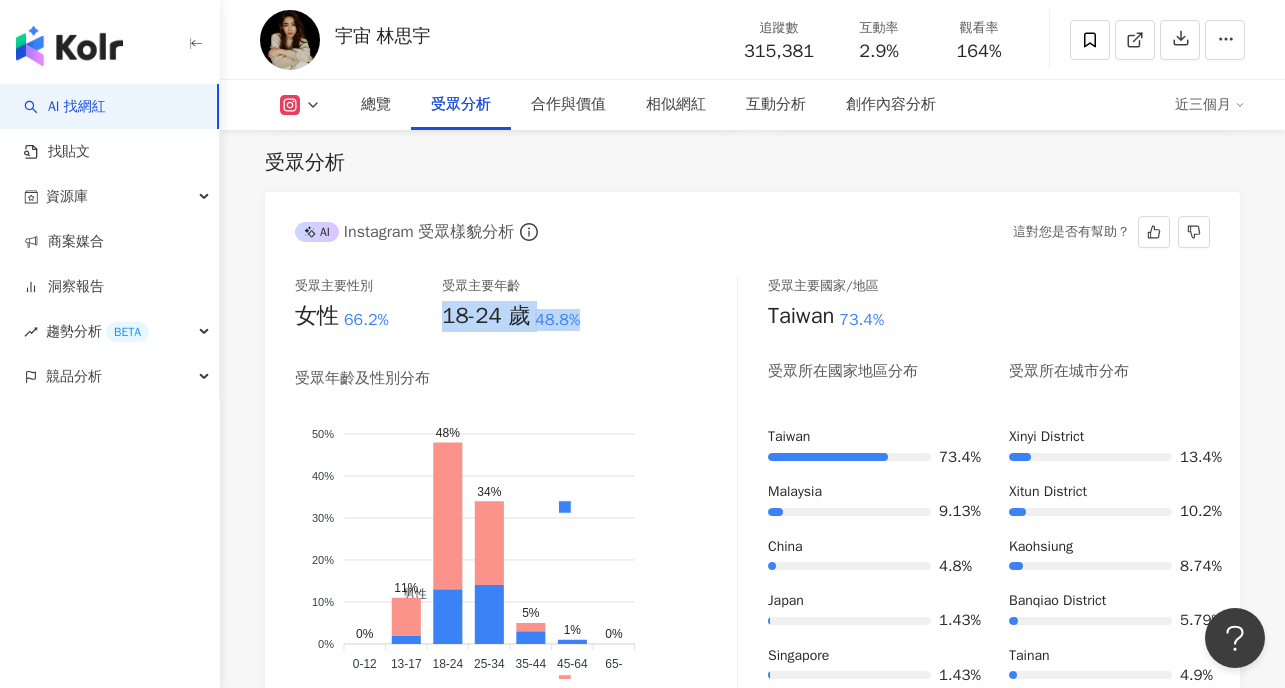 drag, startPoint x: 448, startPoint y: 320, endPoint x: 593, endPoint y: 317, distance: 145.03104 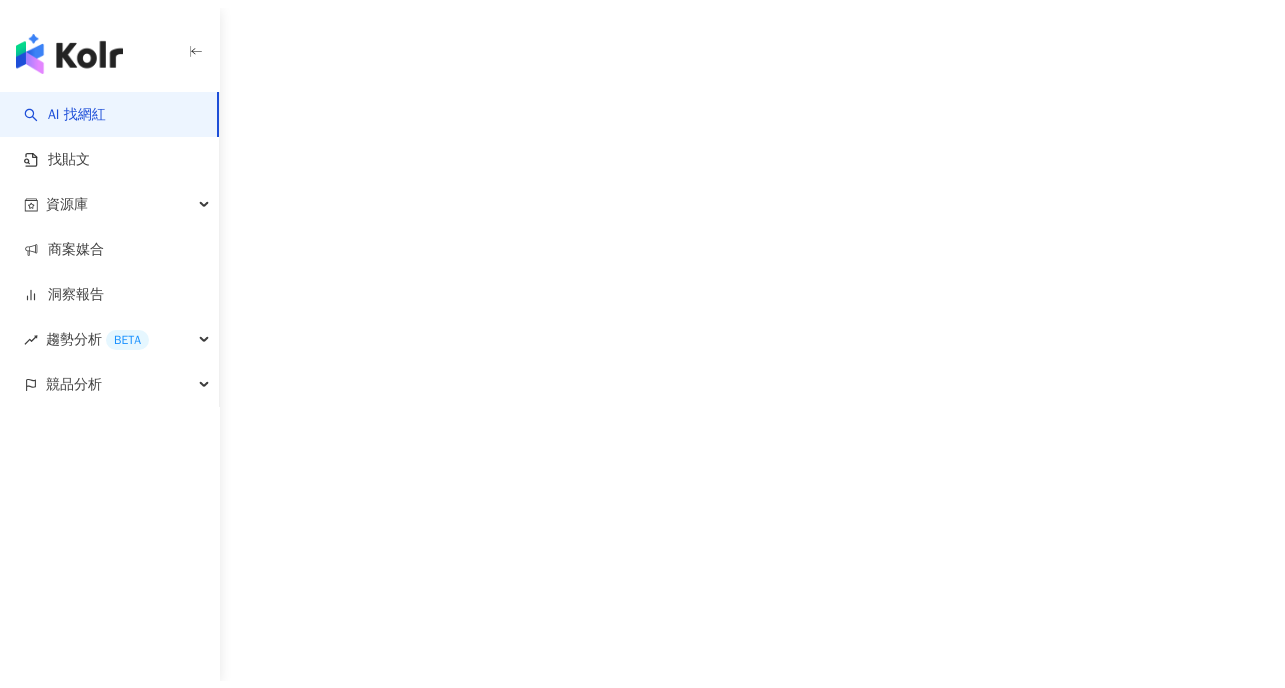 scroll, scrollTop: 0, scrollLeft: 0, axis: both 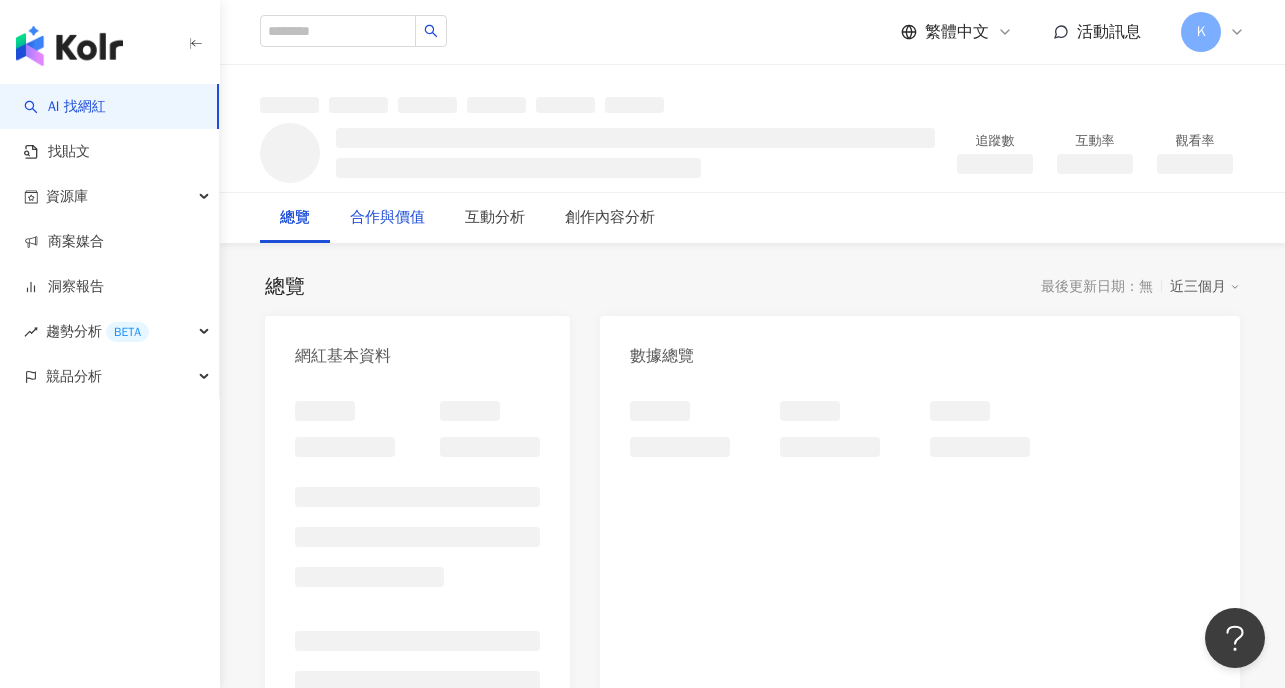 click on "合作與價值" at bounding box center (387, 218) 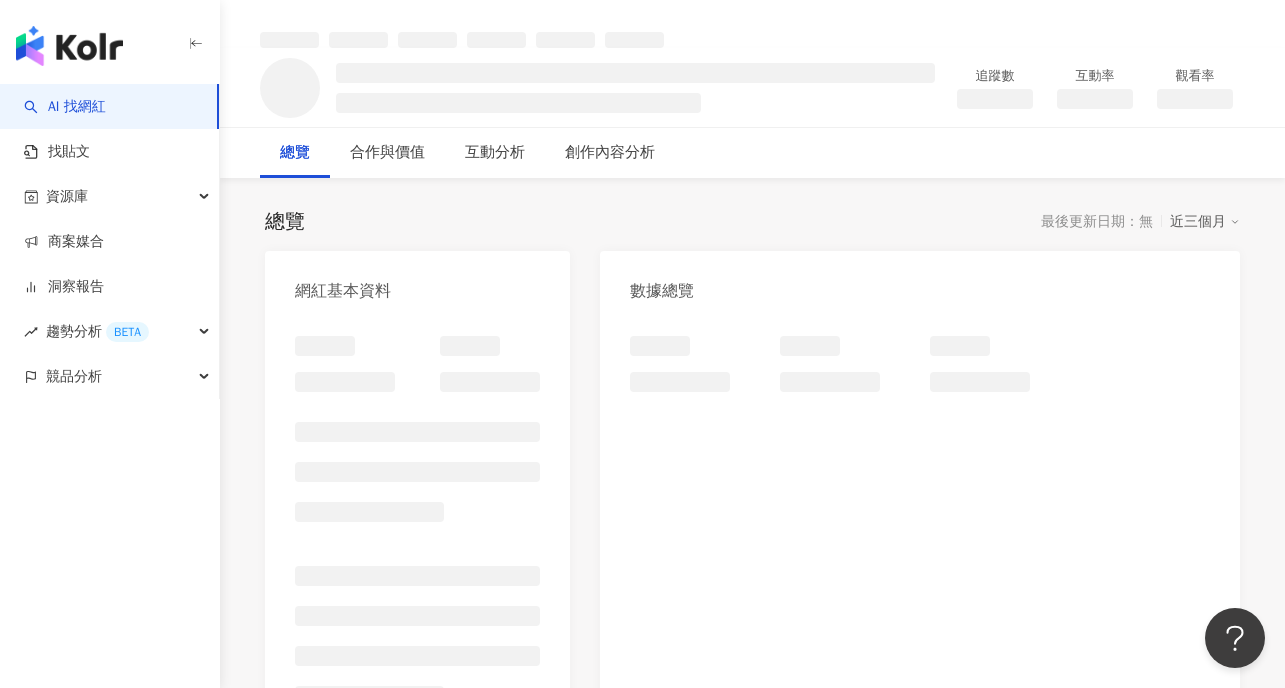 scroll, scrollTop: 0, scrollLeft: 0, axis: both 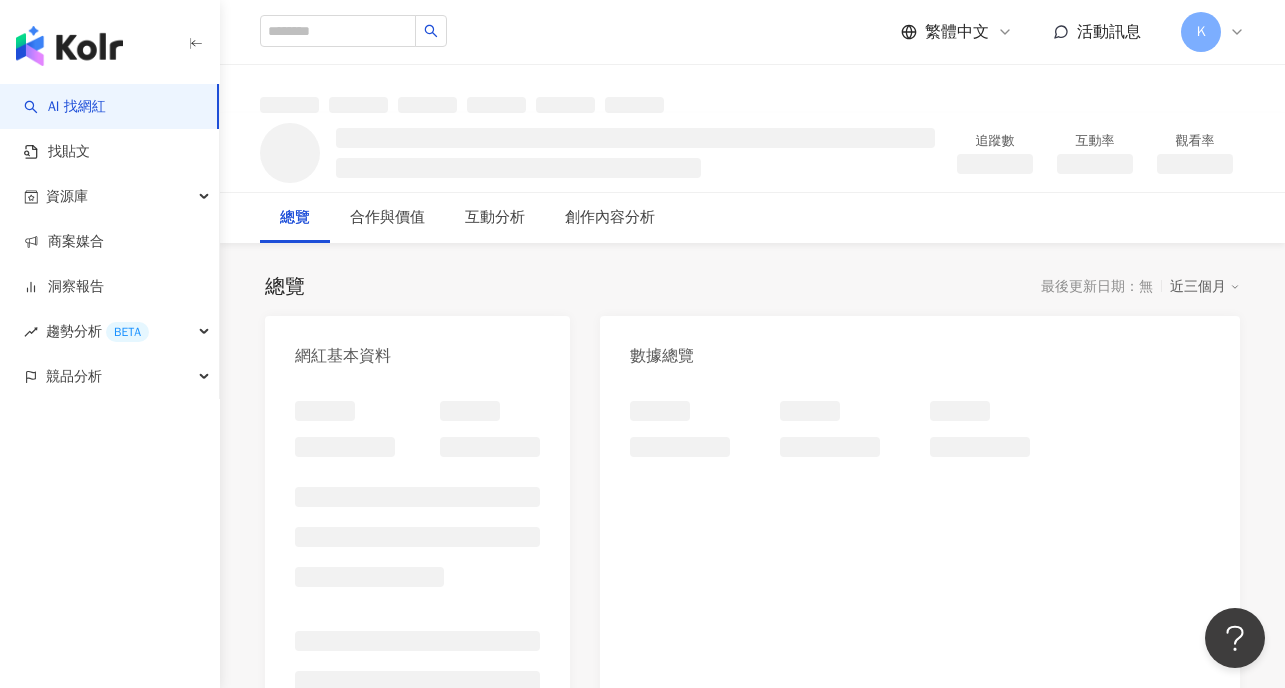 click on "總覽 最後更新日期：無 近三個月" at bounding box center (752, 287) 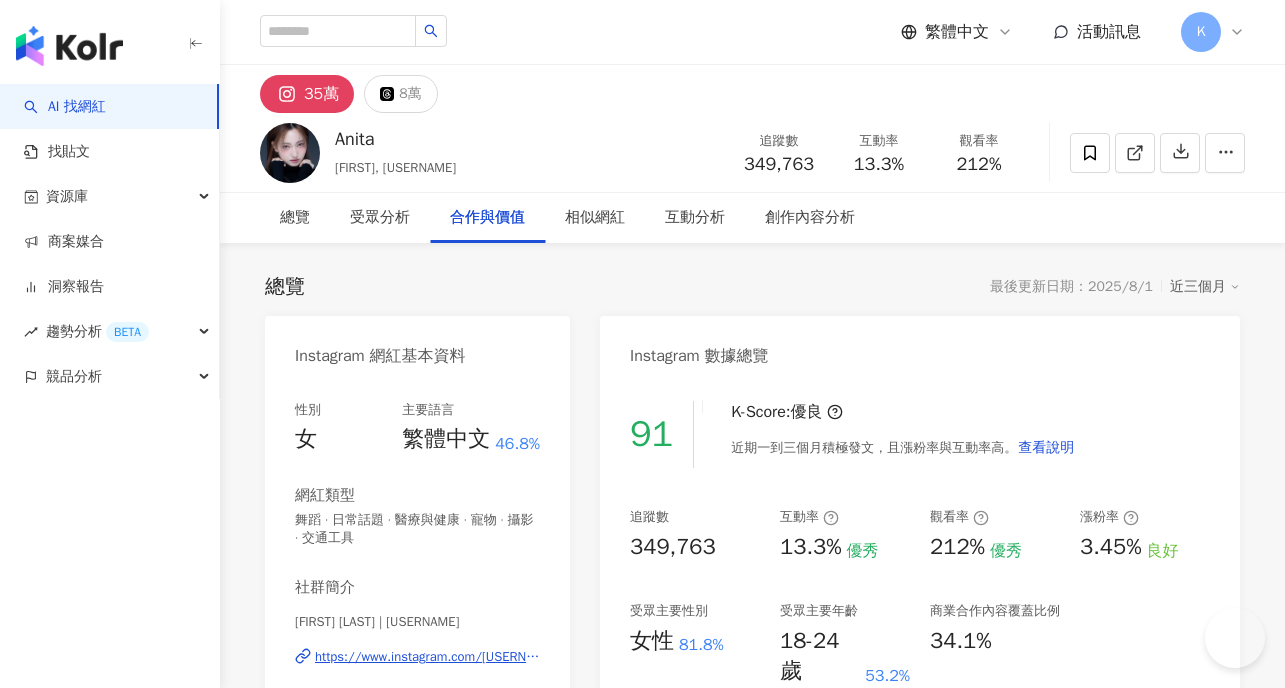 scroll, scrollTop: 0, scrollLeft: 0, axis: both 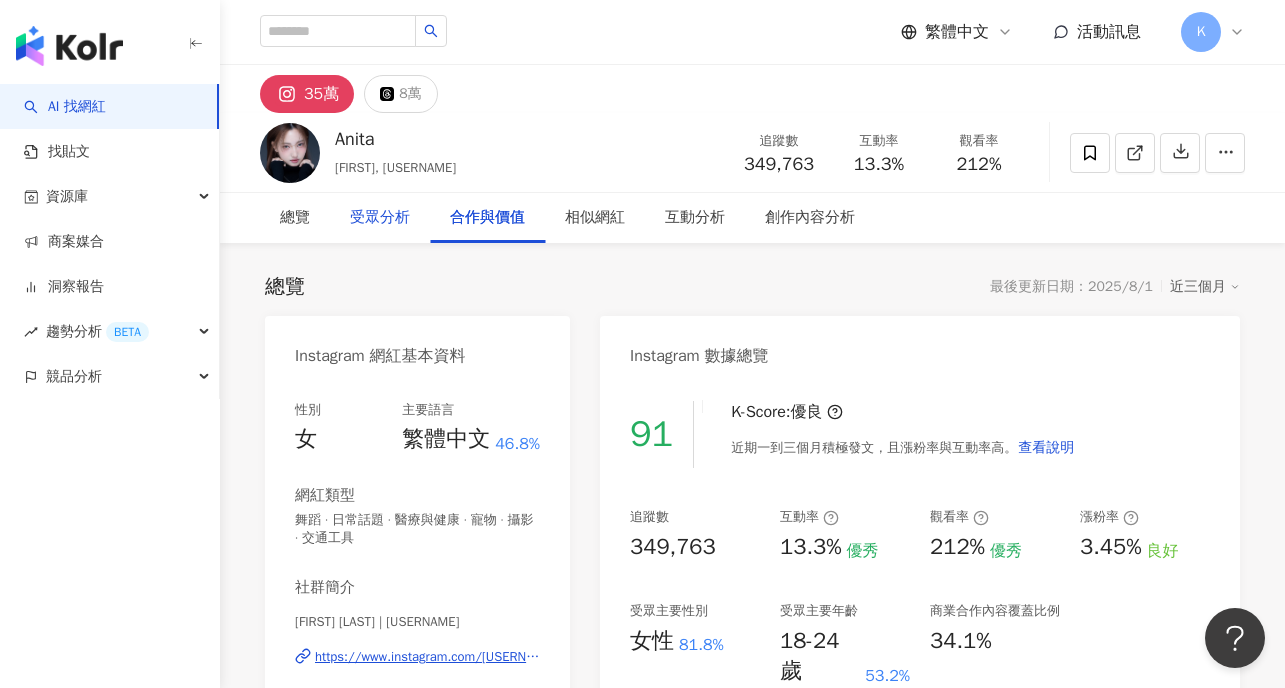 click on "受眾分析" at bounding box center [380, 218] 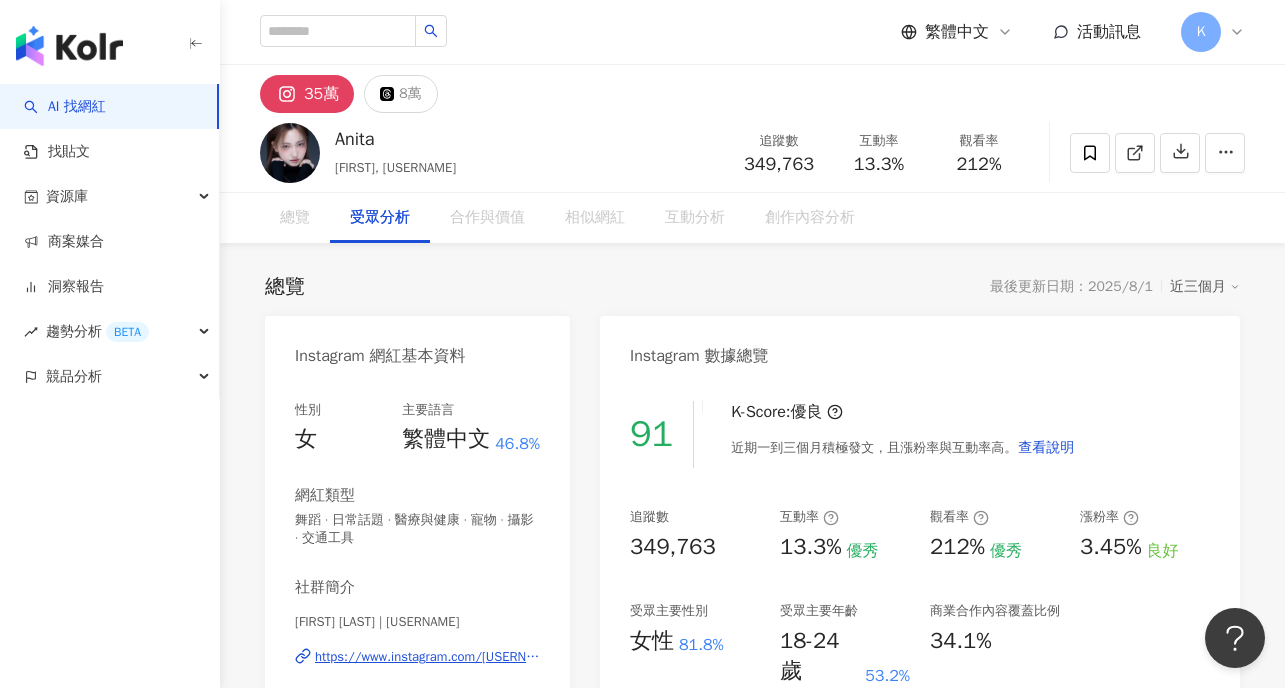scroll, scrollTop: 1775, scrollLeft: 0, axis: vertical 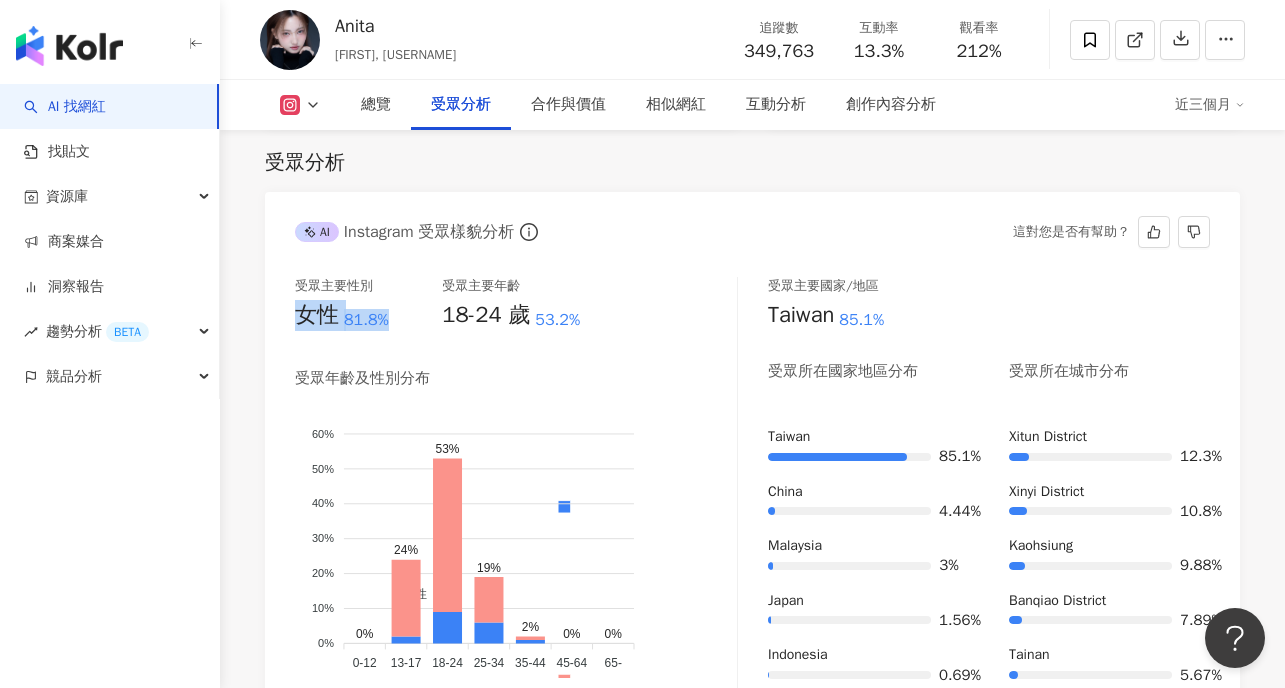 drag, startPoint x: 399, startPoint y: 337, endPoint x: 288, endPoint y: 325, distance: 111.64677 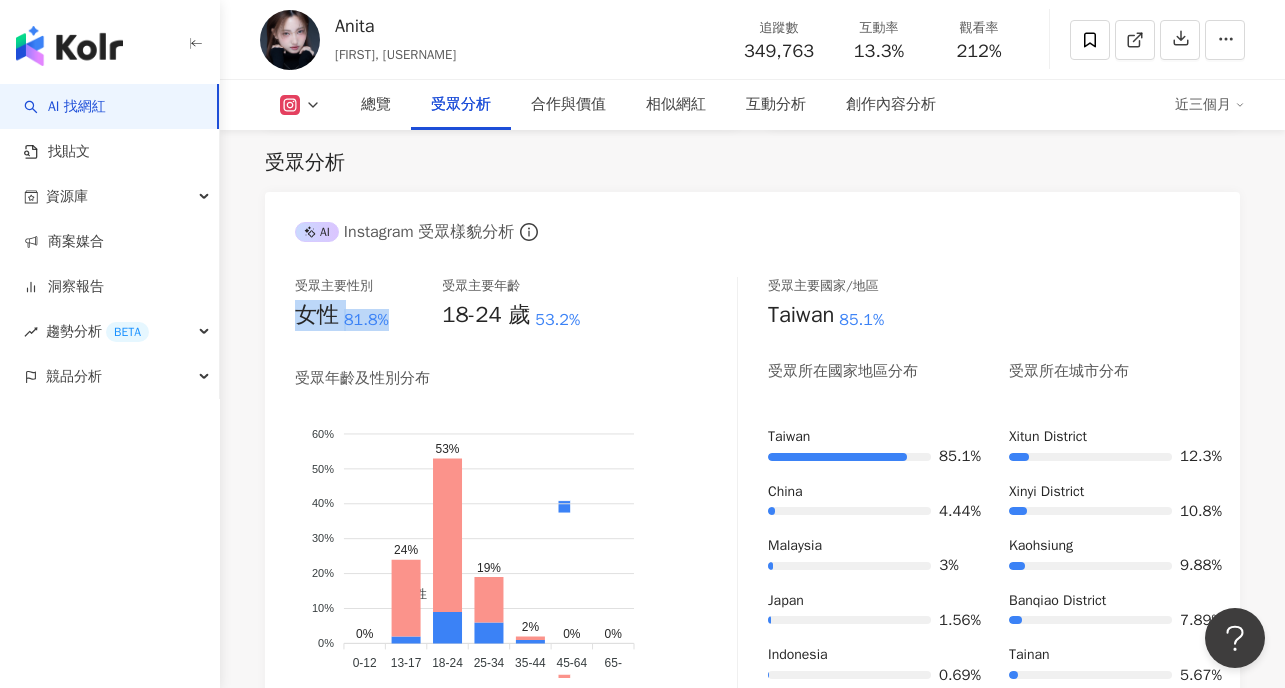 copy on "女性 81.8%" 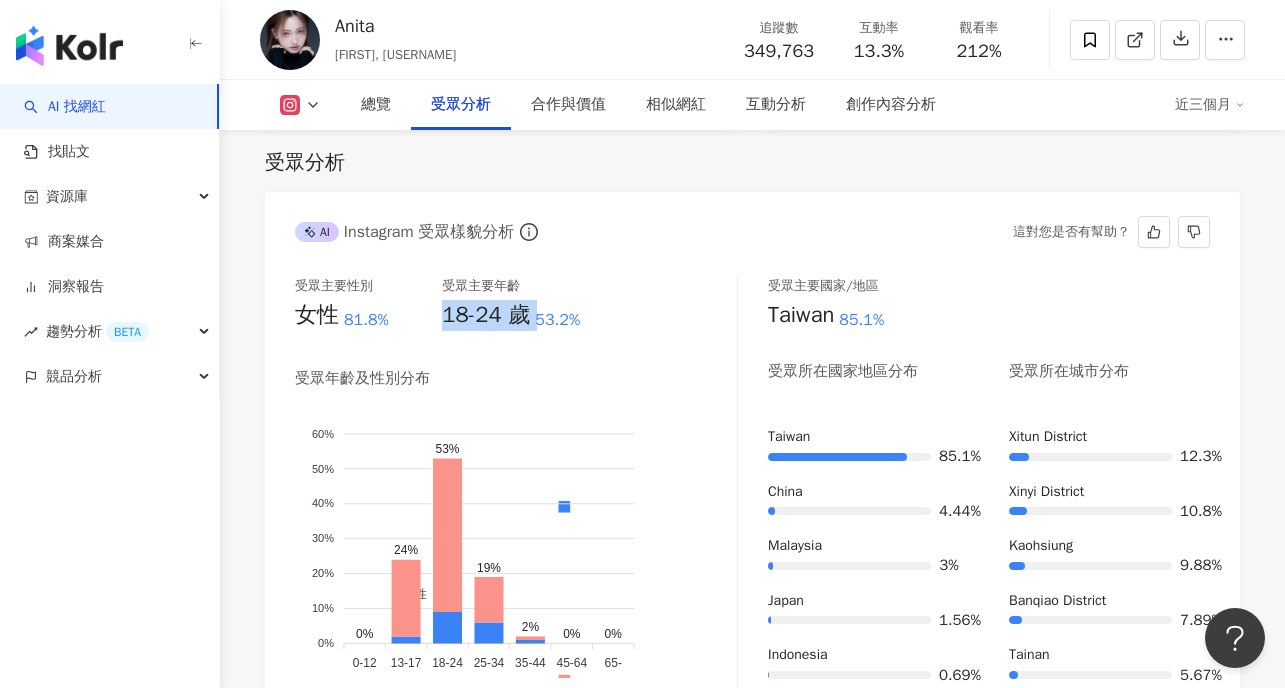 drag, startPoint x: 592, startPoint y: 309, endPoint x: 445, endPoint y: 318, distance: 147.27525 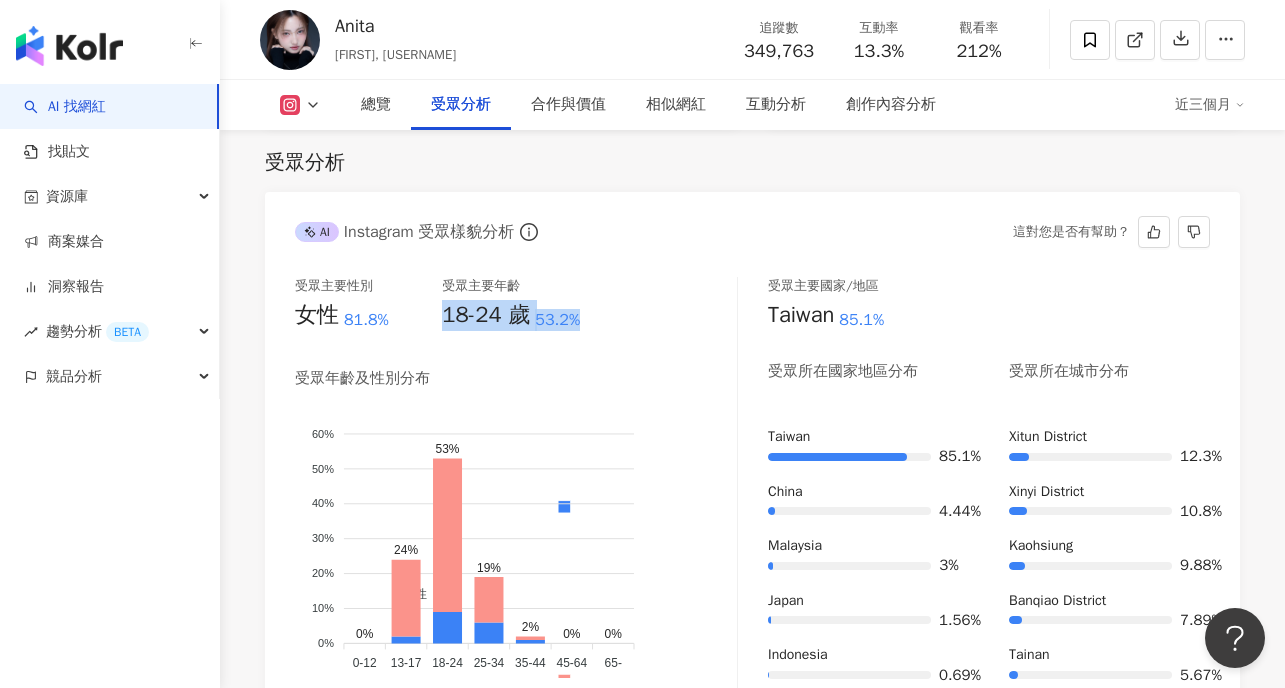 drag, startPoint x: 442, startPoint y: 320, endPoint x: 607, endPoint y: 322, distance: 165.01212 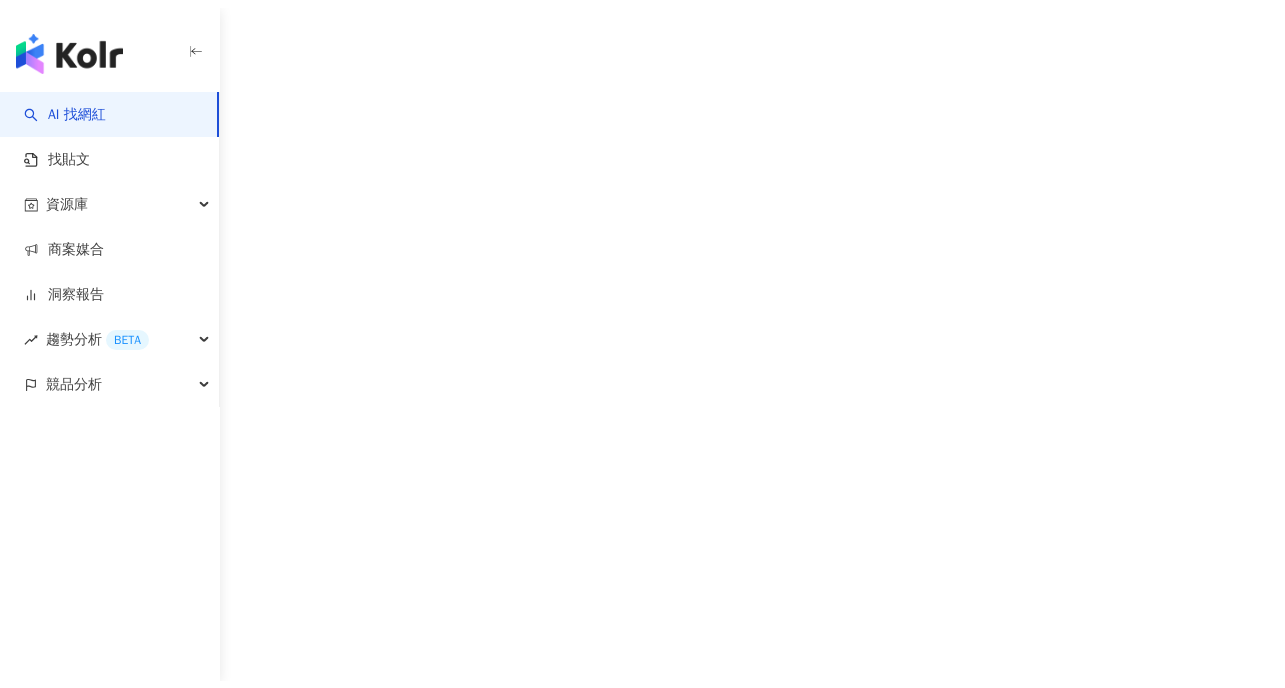 scroll, scrollTop: 0, scrollLeft: 0, axis: both 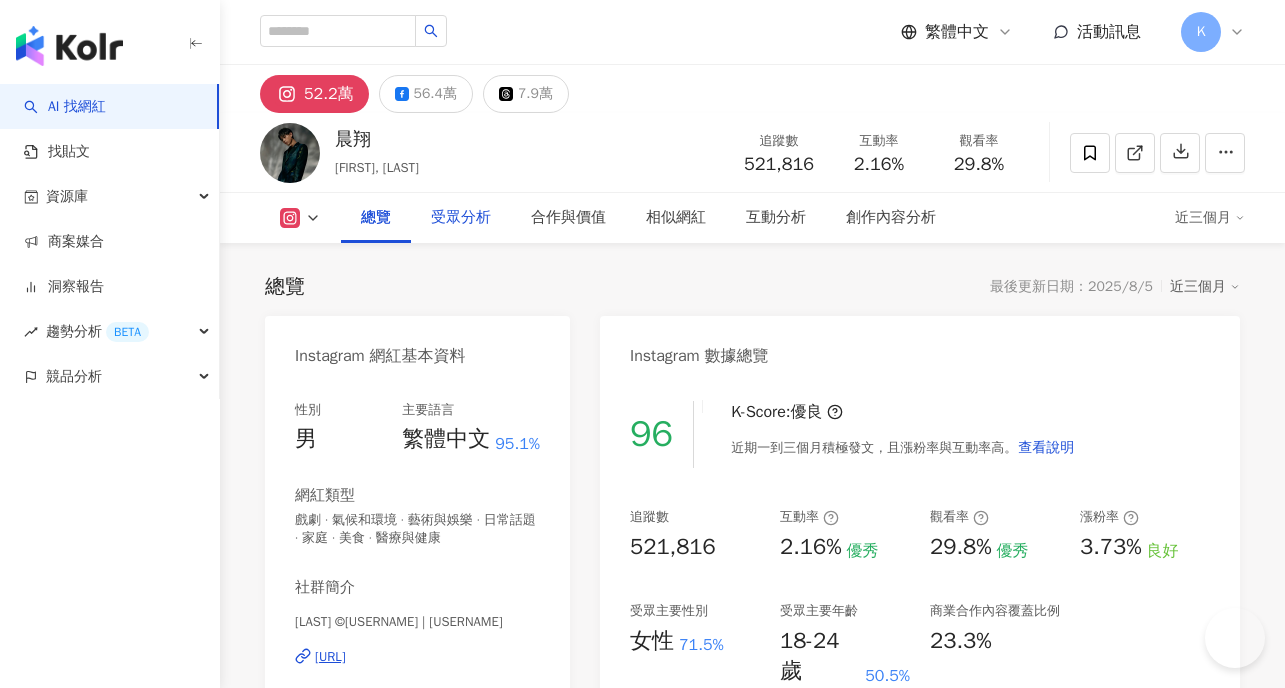 click on "受眾分析" at bounding box center (461, 218) 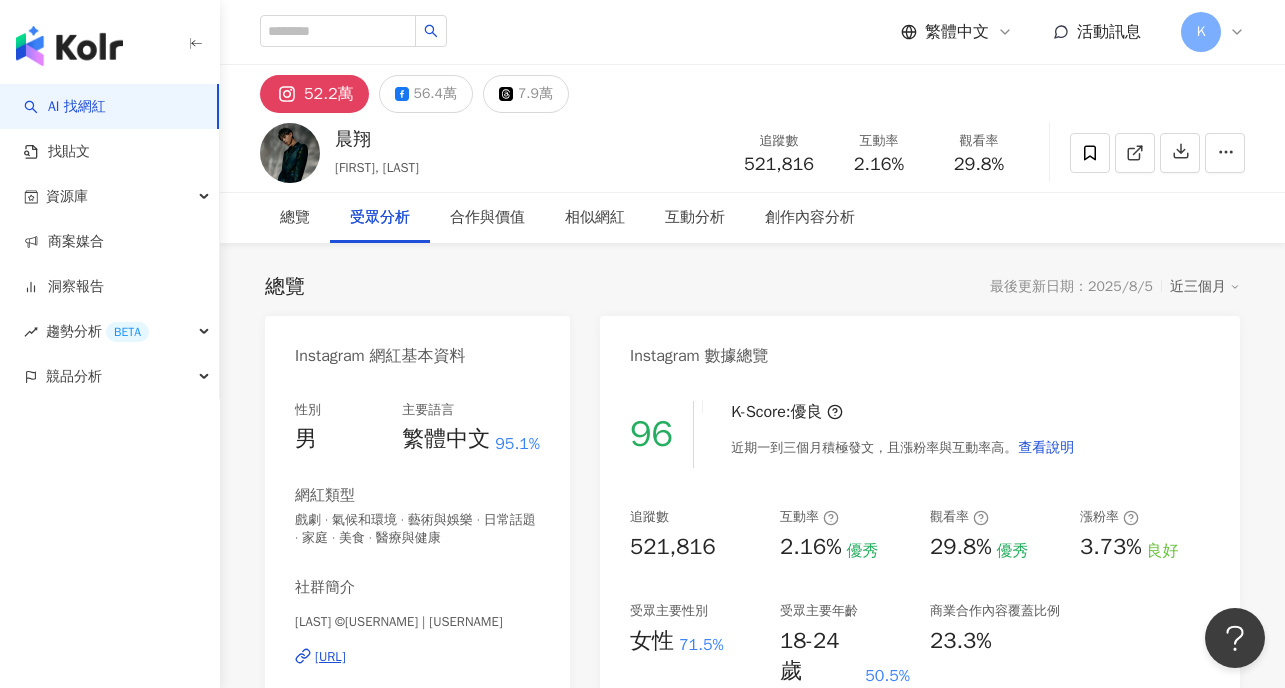 scroll, scrollTop: 1739, scrollLeft: 0, axis: vertical 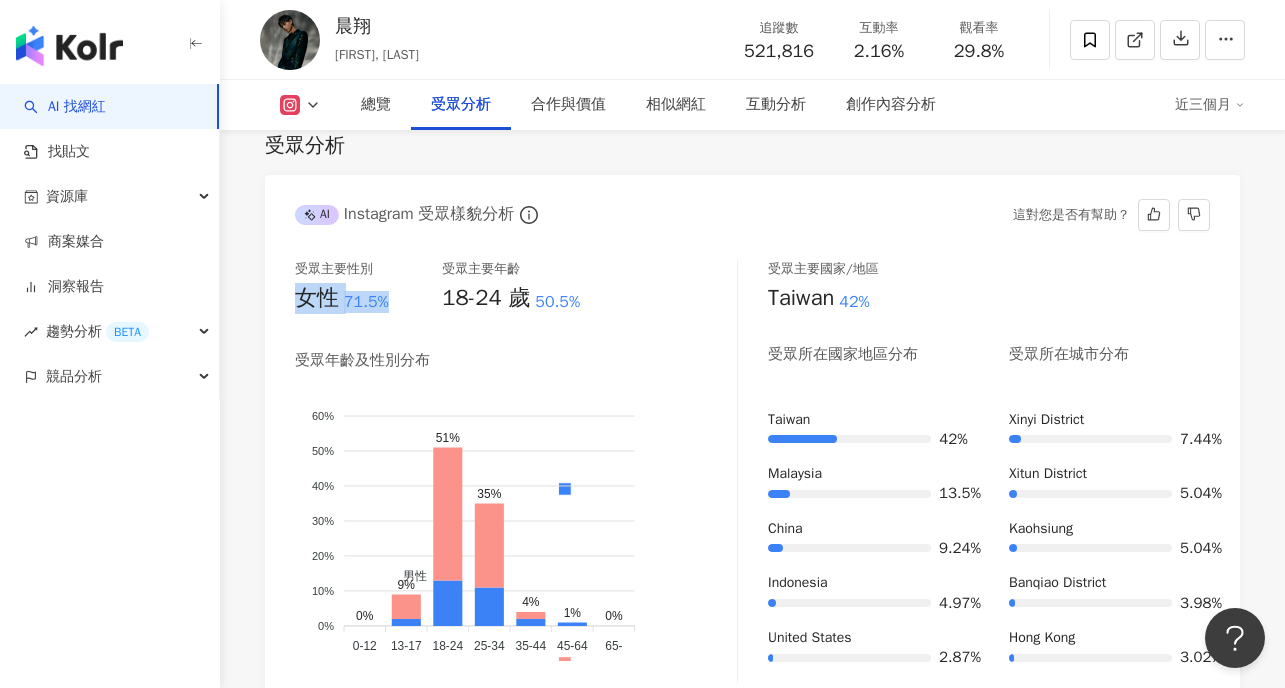 drag, startPoint x: 397, startPoint y: 326, endPoint x: 289, endPoint y: 322, distance: 108.07405 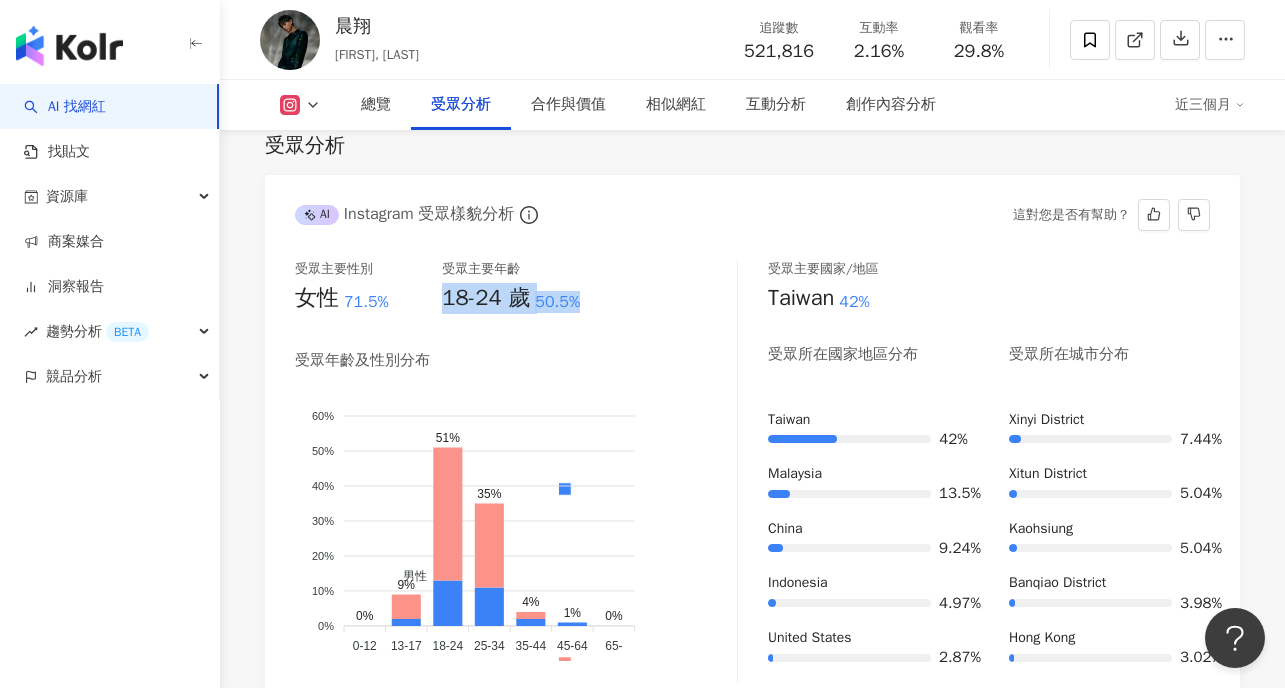 drag, startPoint x: 606, startPoint y: 329, endPoint x: 442, endPoint y: 321, distance: 164.195 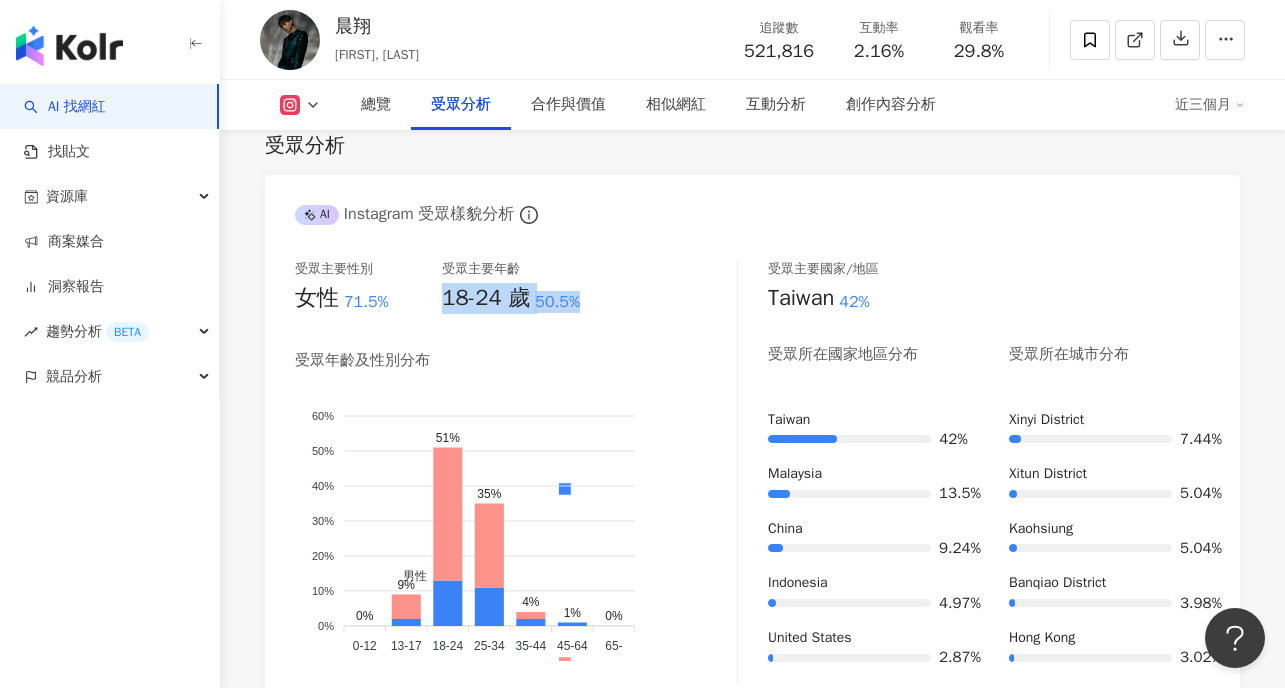 copy on "18-24 歲 50.5%" 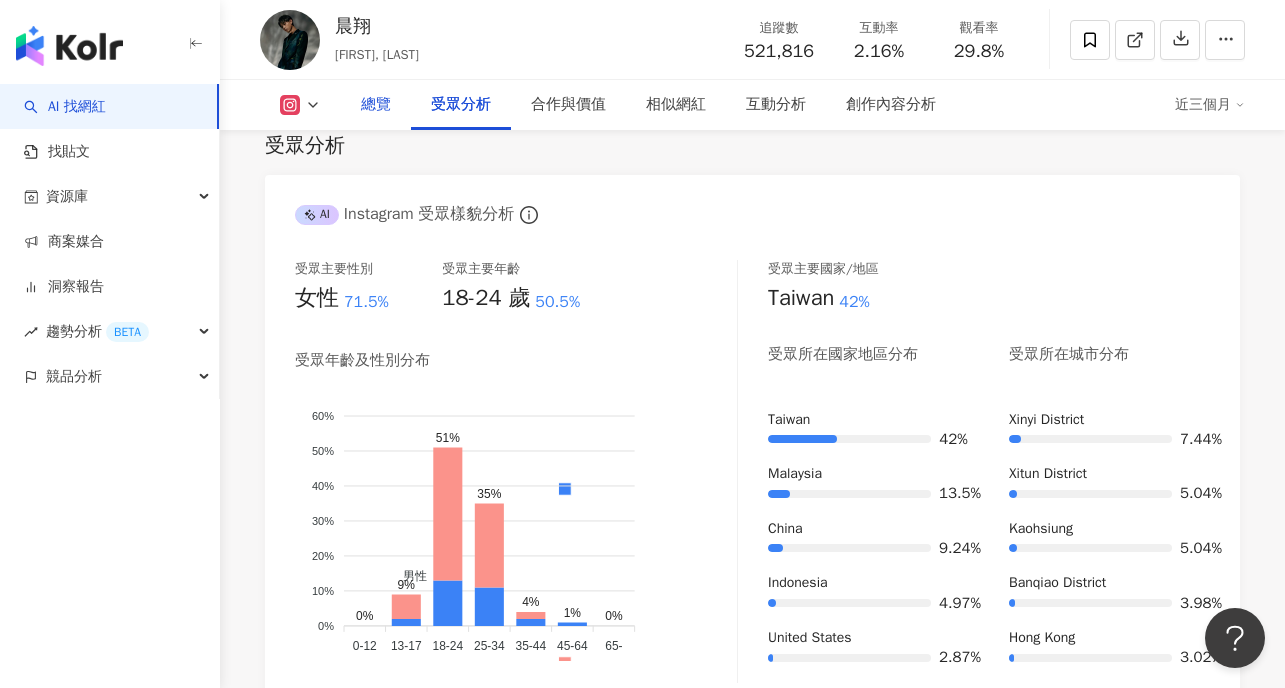 click on "總覽" at bounding box center [376, 105] 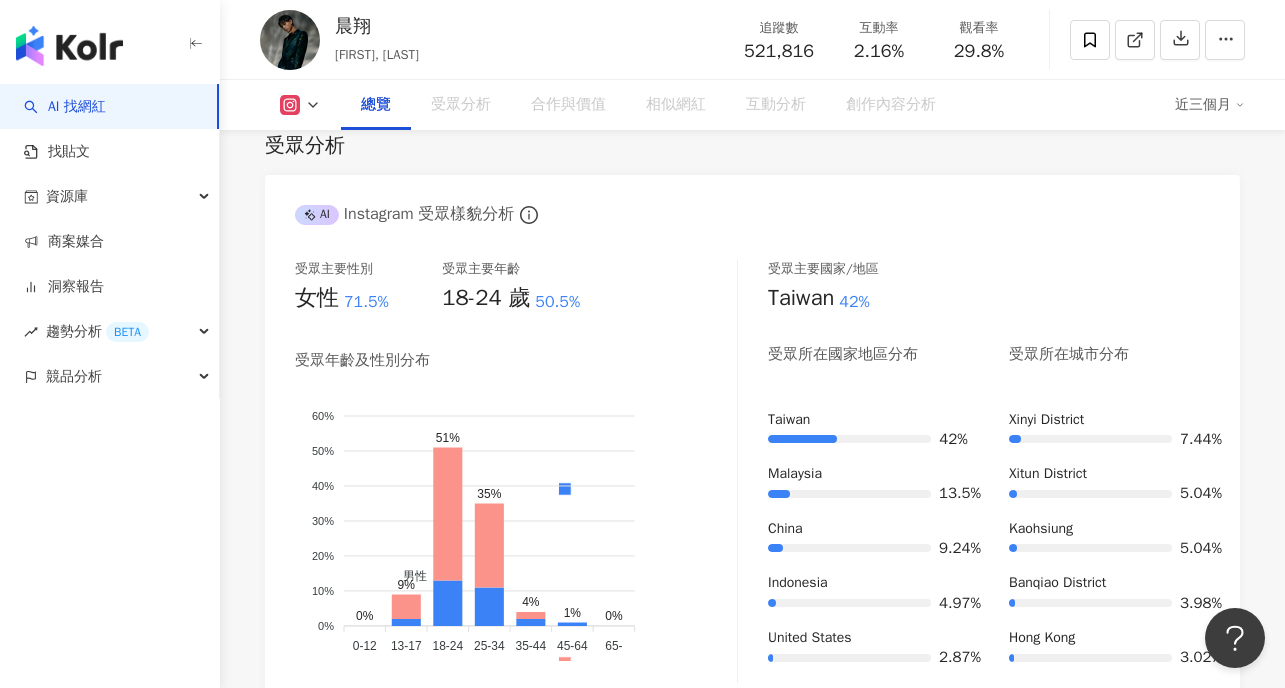 scroll, scrollTop: 123, scrollLeft: 0, axis: vertical 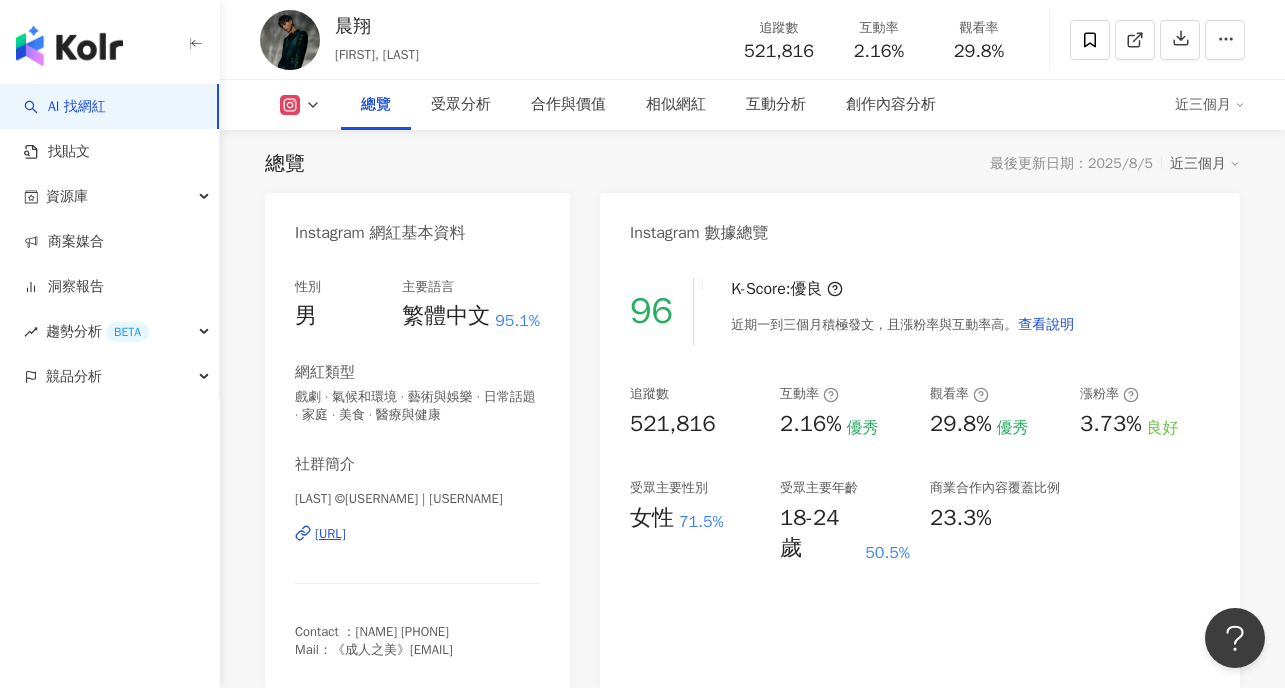 click on "https://www.instagram.com/hsiang_5208/" at bounding box center (330, 534) 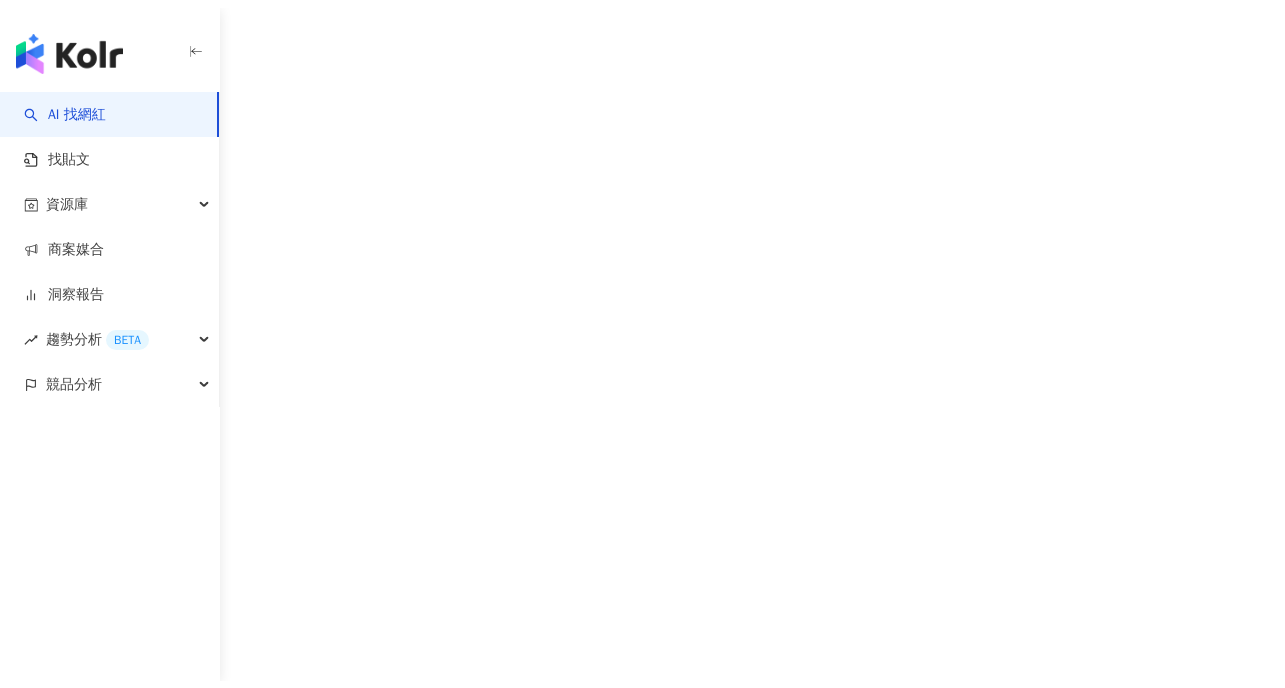 scroll, scrollTop: 0, scrollLeft: 0, axis: both 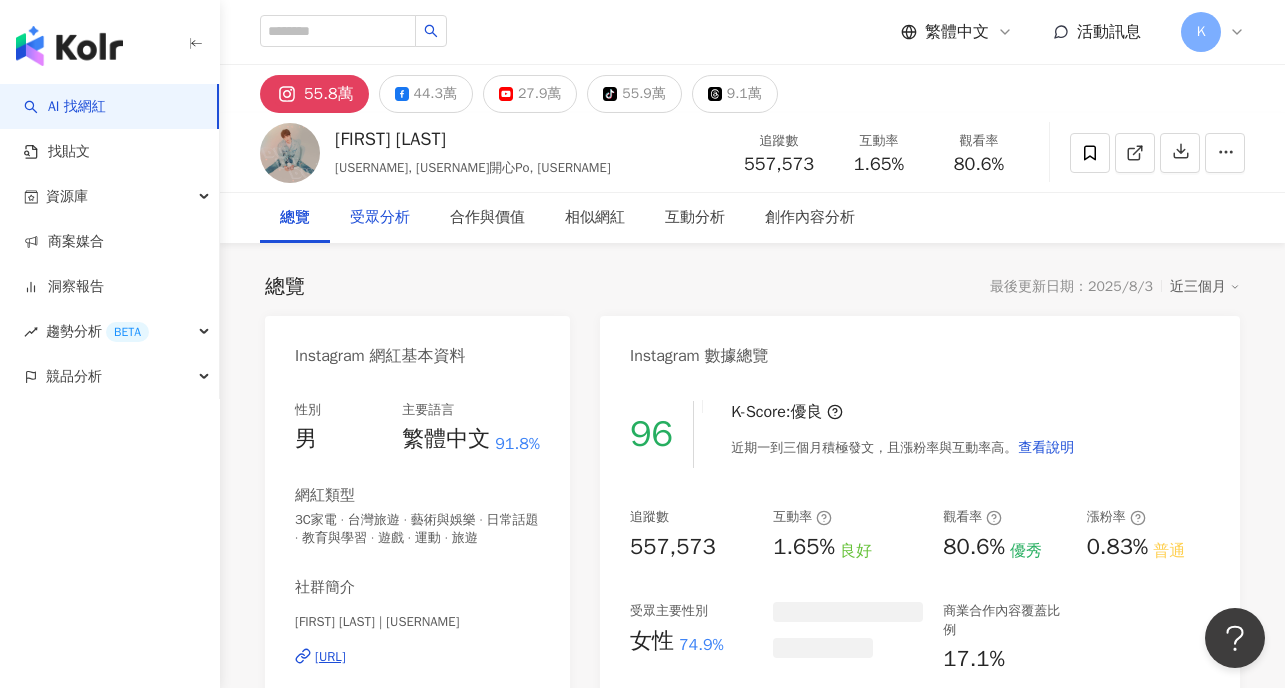 click on "受眾分析" at bounding box center (380, 218) 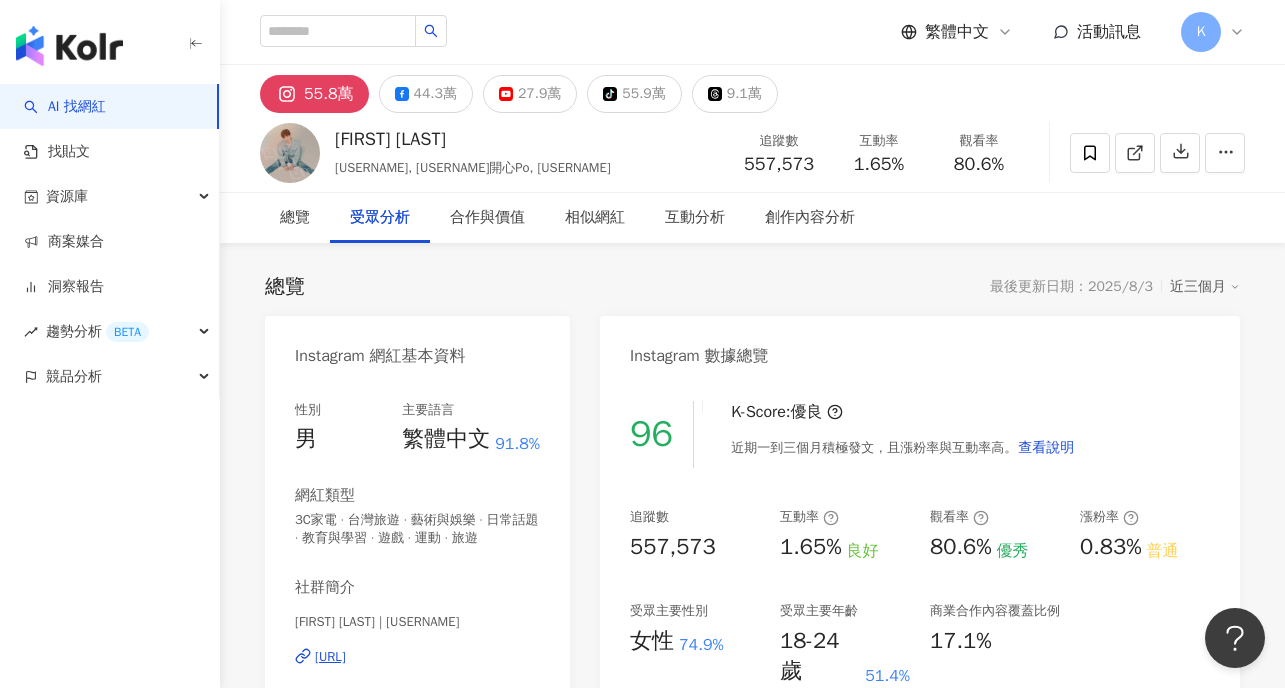 scroll, scrollTop: 1757, scrollLeft: 0, axis: vertical 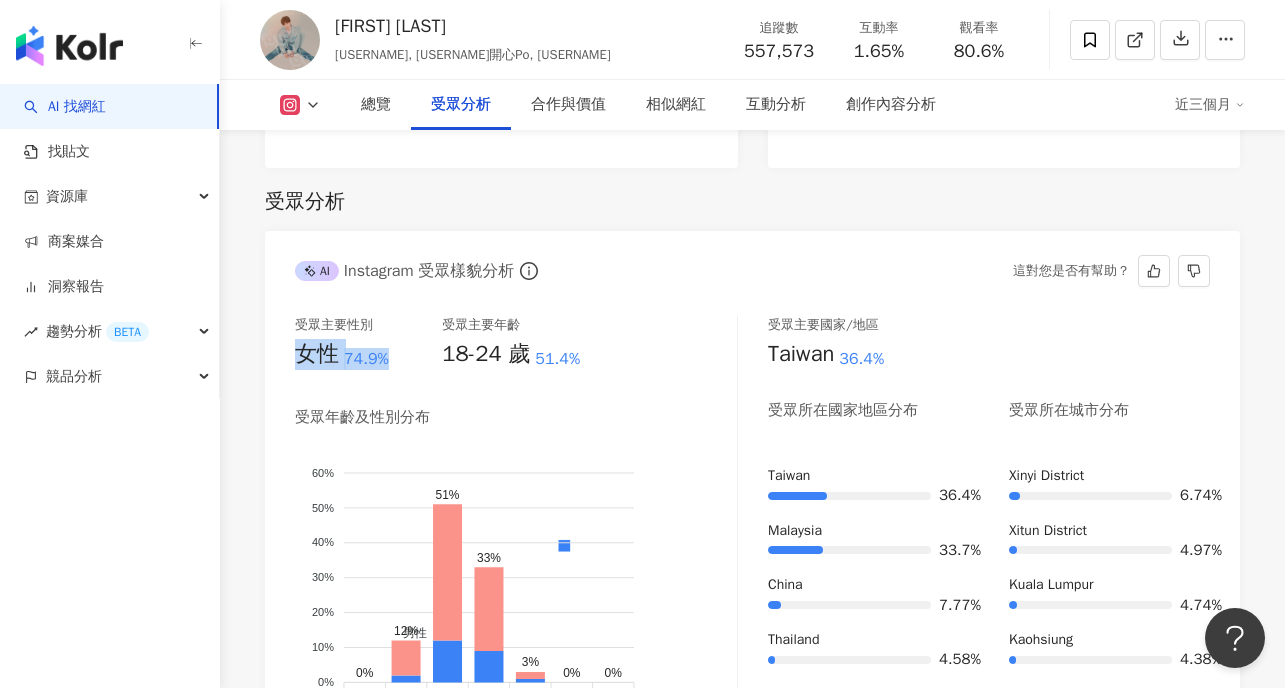 drag, startPoint x: 409, startPoint y: 339, endPoint x: 295, endPoint y: 322, distance: 115.260574 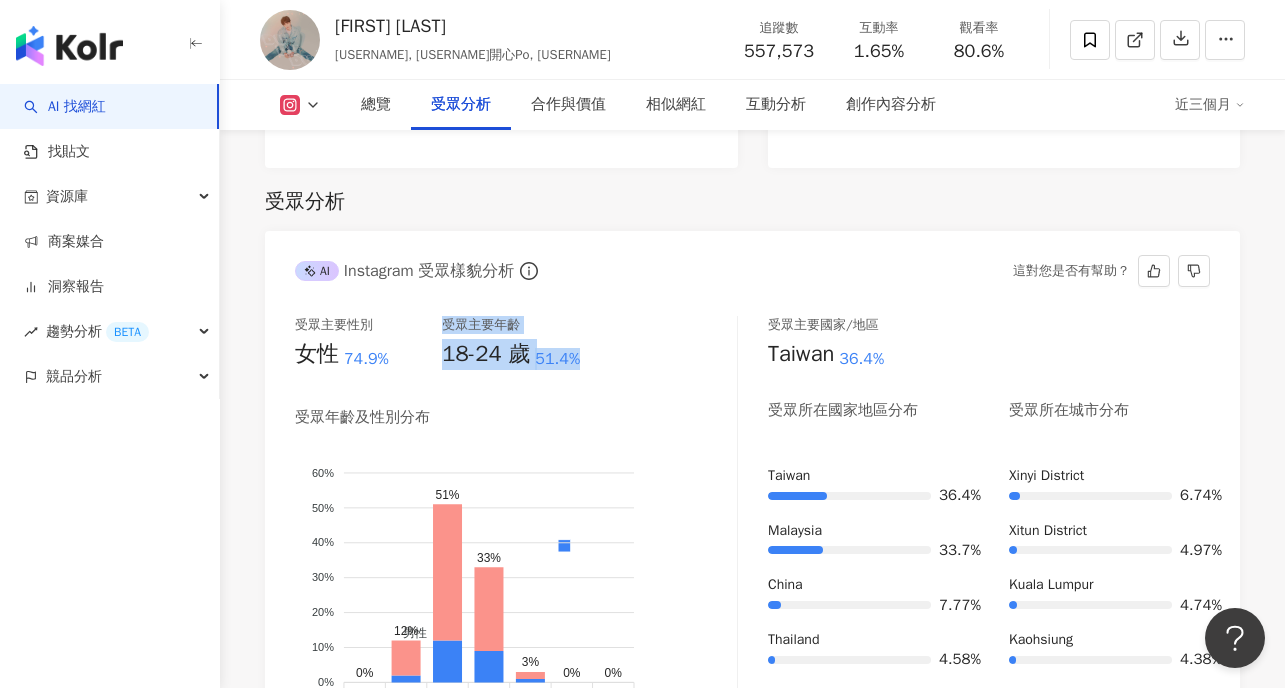 drag, startPoint x: 436, startPoint y: 318, endPoint x: 625, endPoint y: 317, distance: 189.00264 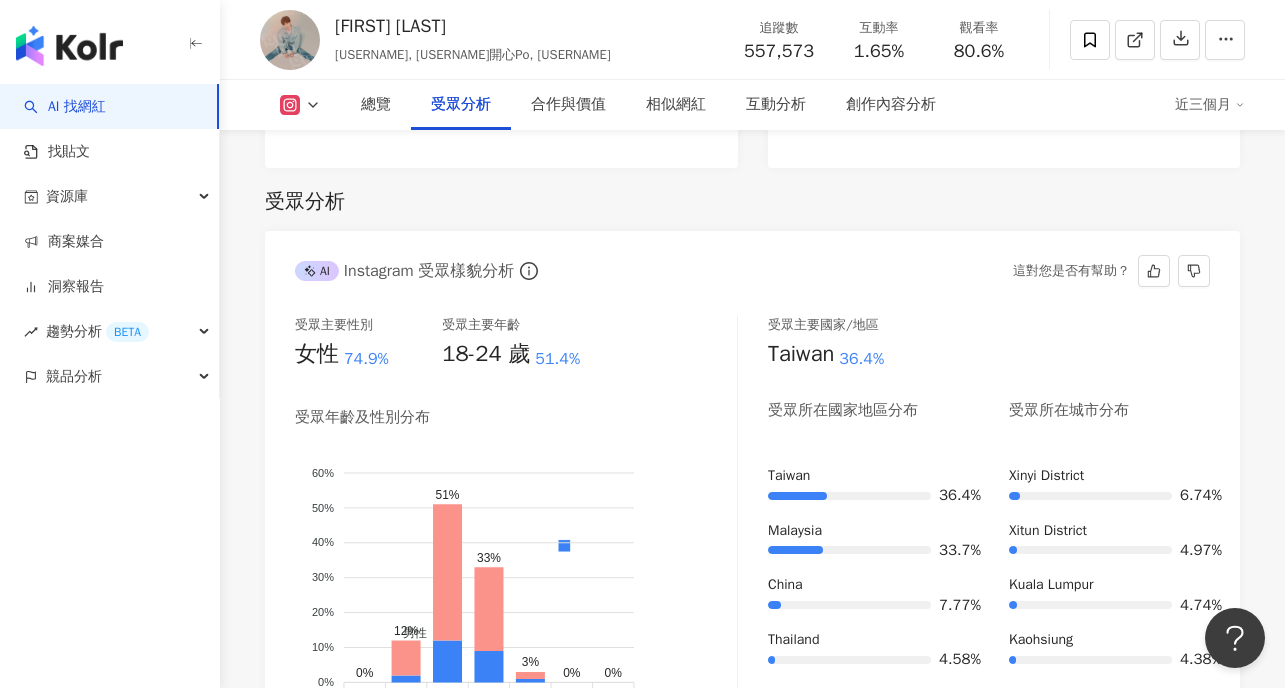 click on "受眾主要性別   女性 74.9% 受眾主要年齡   18-24 歲 51.4%" at bounding box center [516, 346] 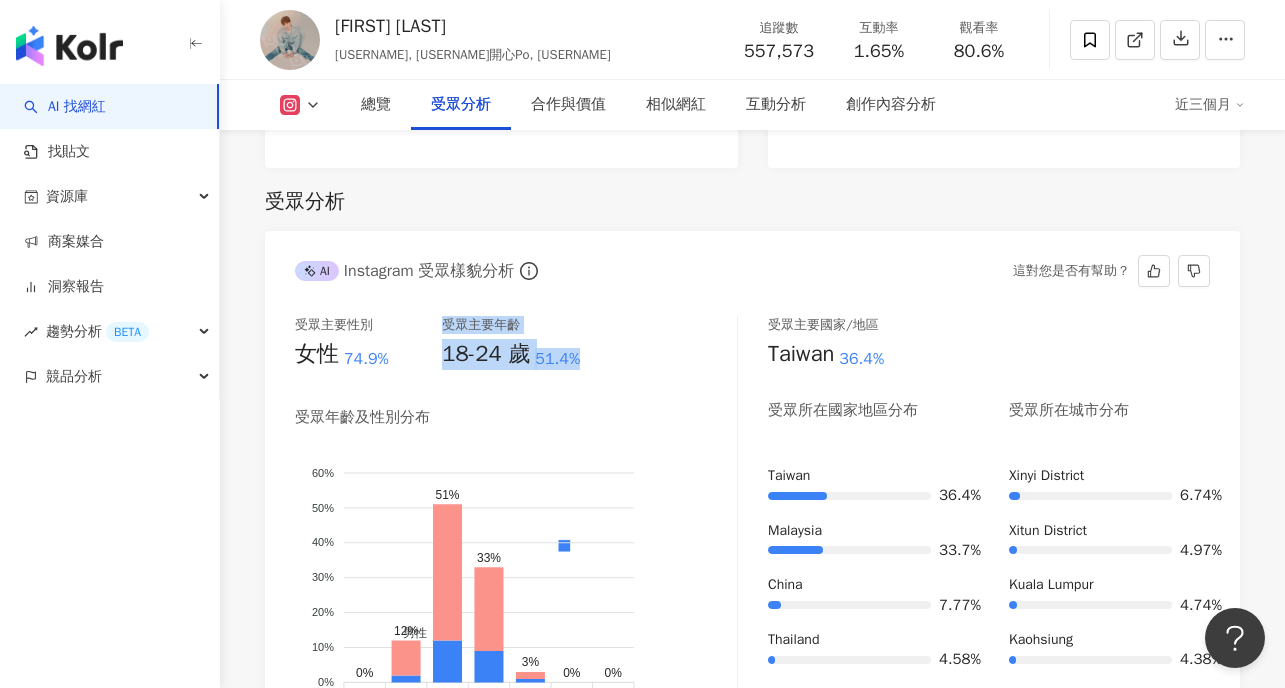 drag, startPoint x: 621, startPoint y: 317, endPoint x: 441, endPoint y: 315, distance: 180.01111 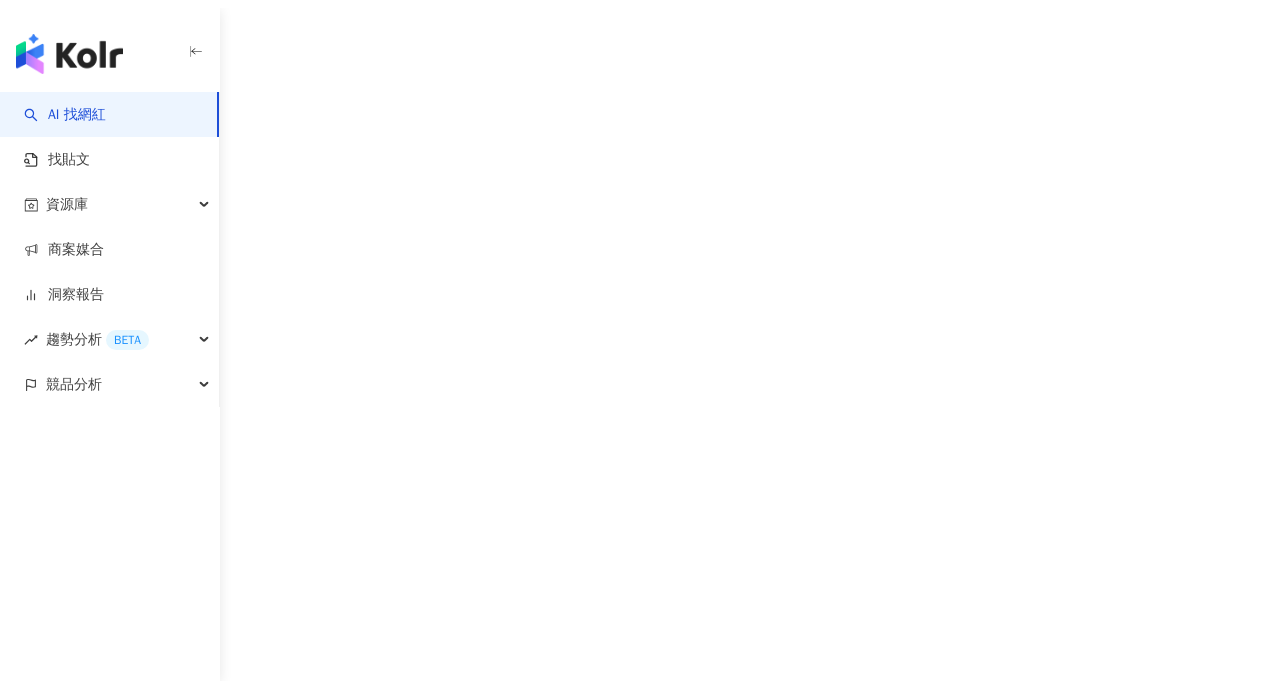 scroll, scrollTop: 0, scrollLeft: 0, axis: both 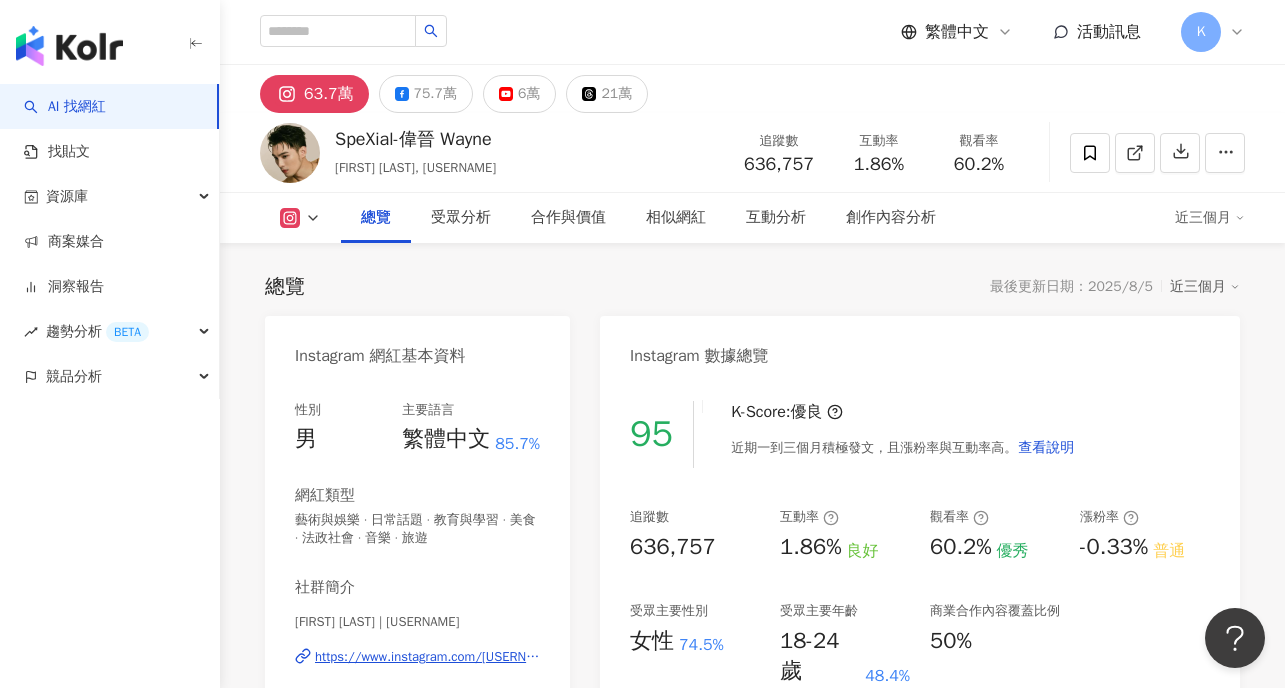 click on "總覽" at bounding box center (376, 218) 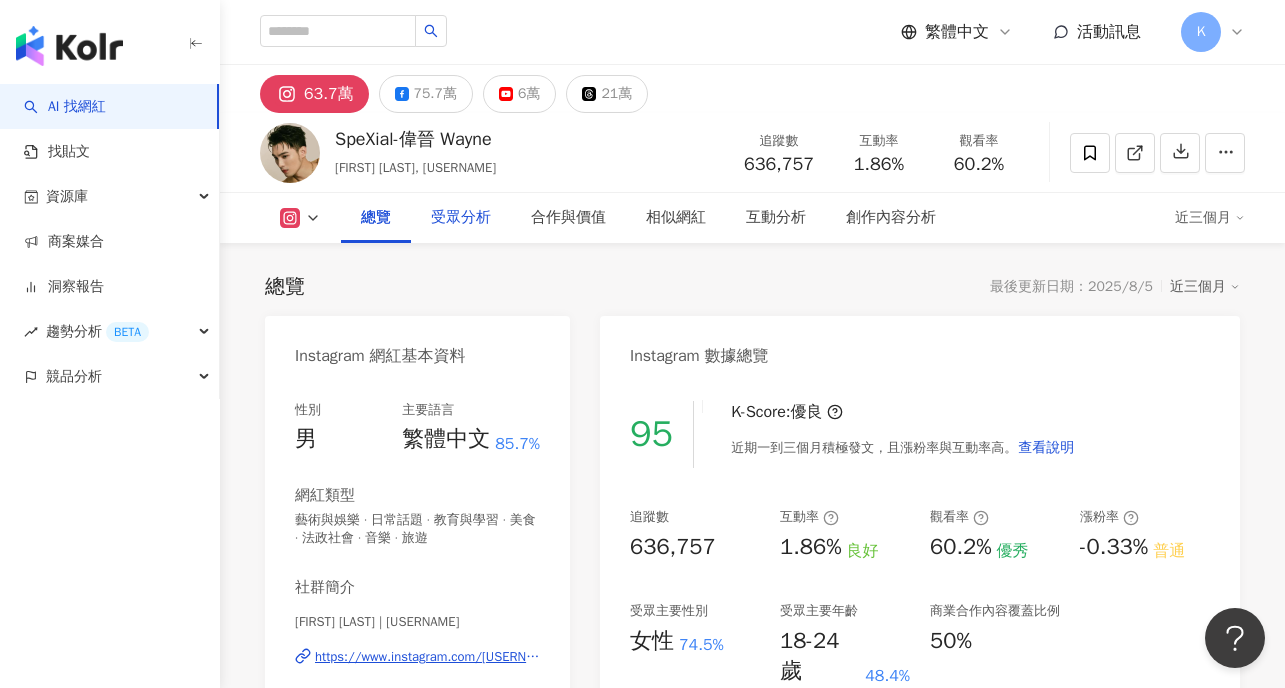click on "受眾分析" at bounding box center (461, 218) 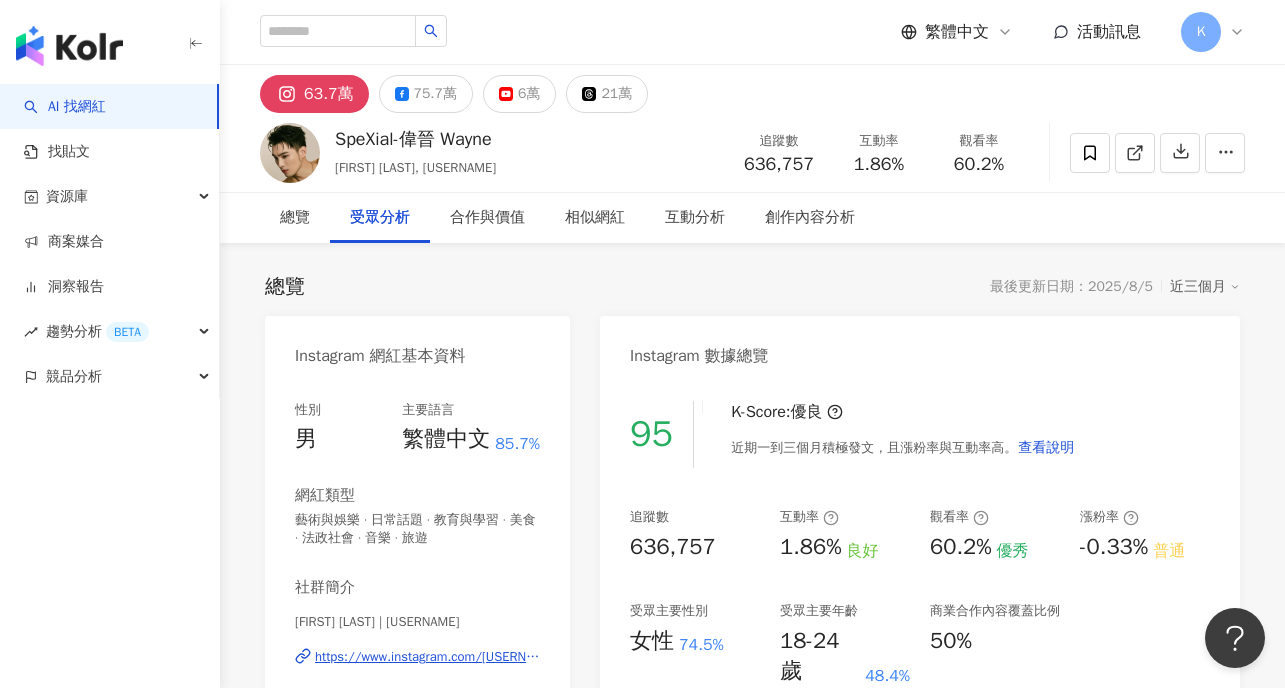 scroll, scrollTop: 1757, scrollLeft: 0, axis: vertical 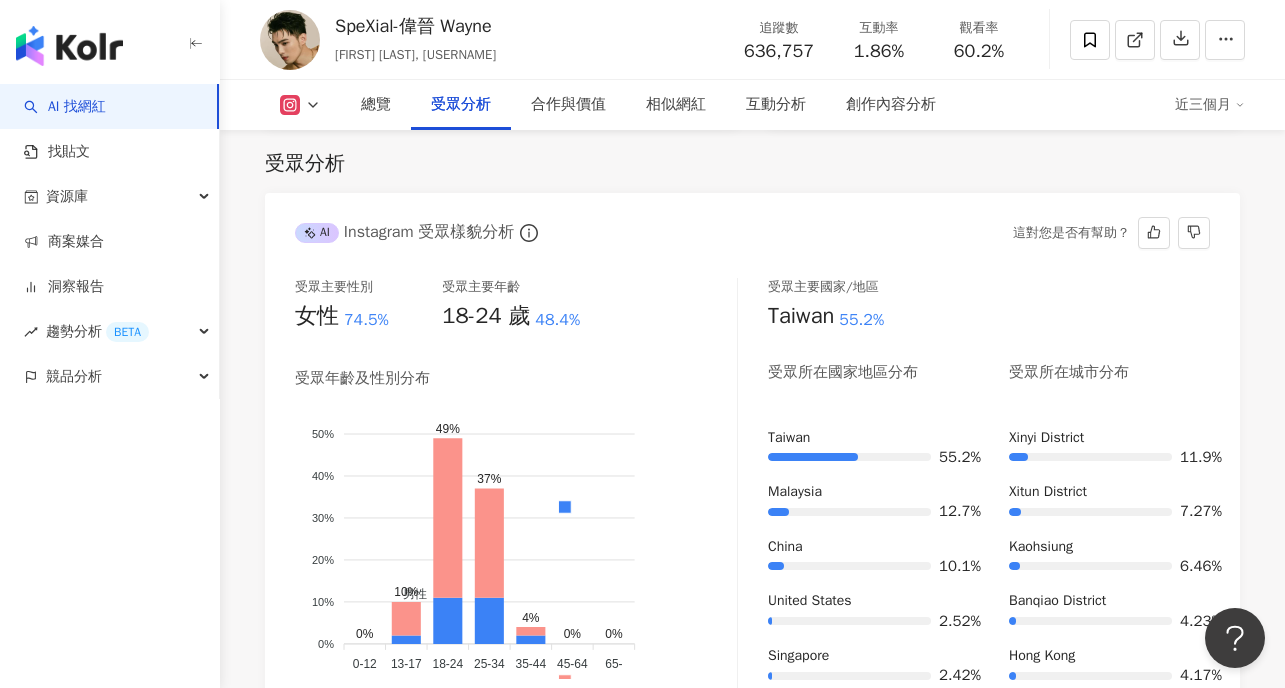 click on "74.5%" at bounding box center (366, 320) 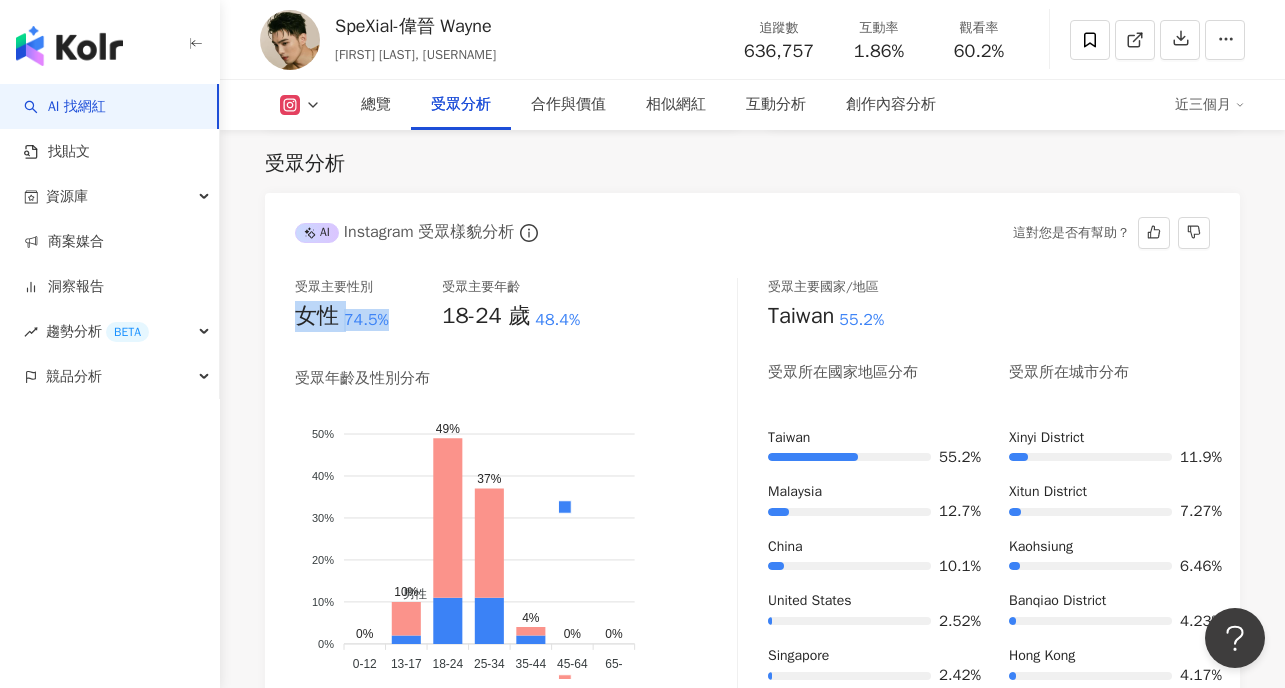 drag, startPoint x: 388, startPoint y: 314, endPoint x: 295, endPoint y: 316, distance: 93.0215 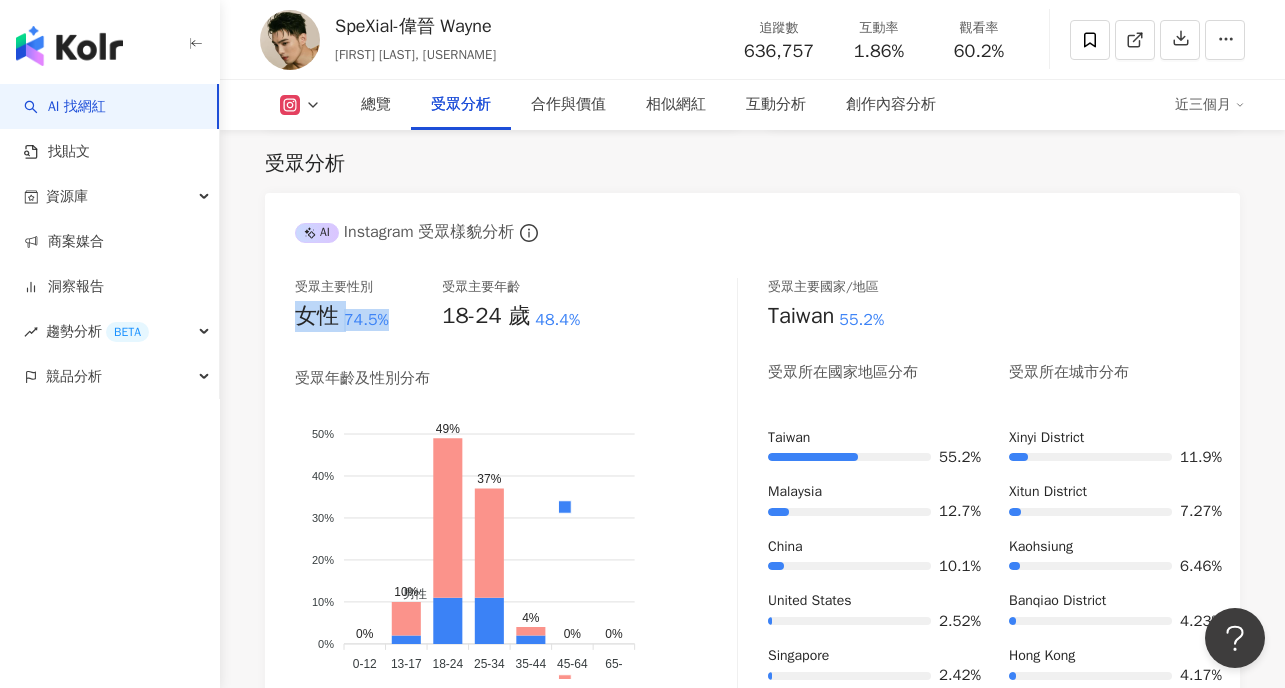 copy on "女性 74.5%" 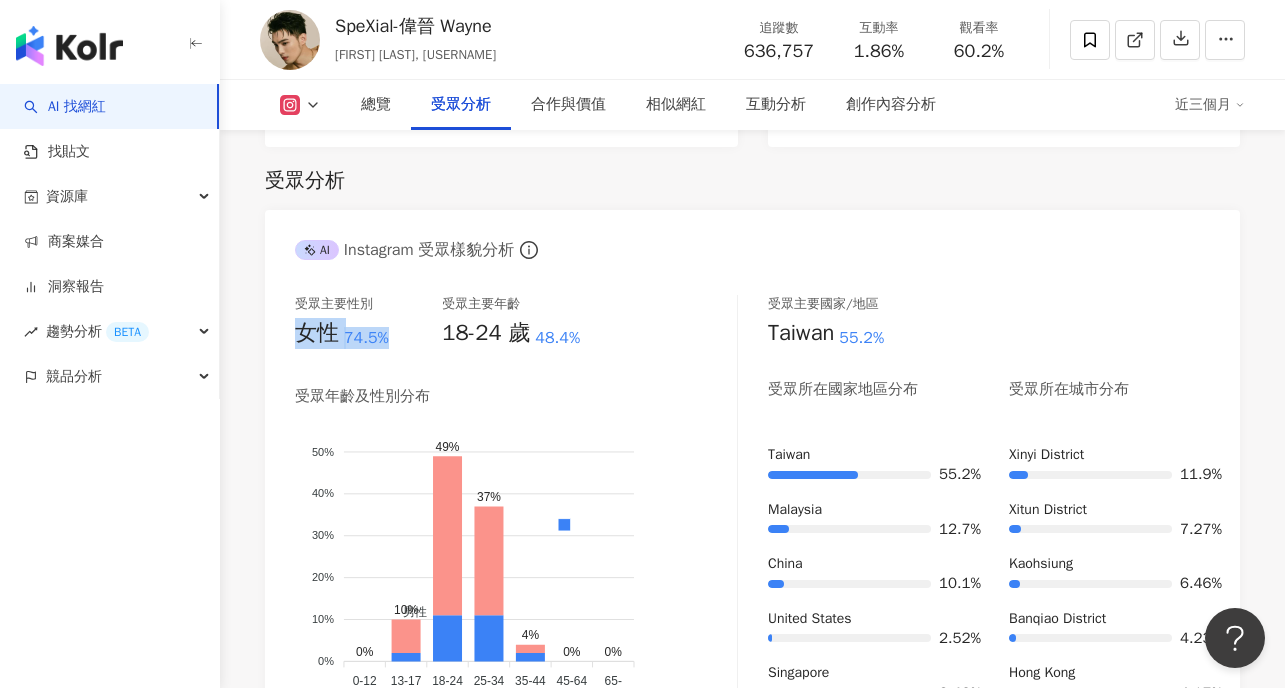 scroll, scrollTop: 1775, scrollLeft: 0, axis: vertical 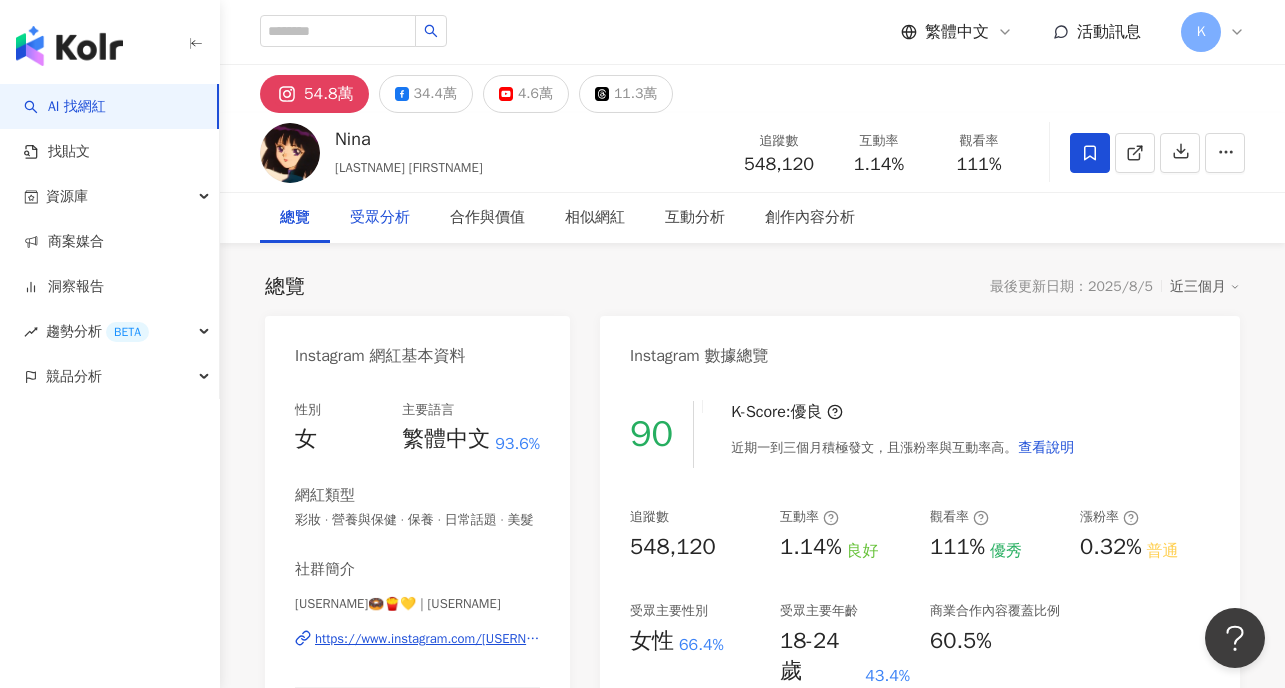 click on "受眾分析" at bounding box center (380, 218) 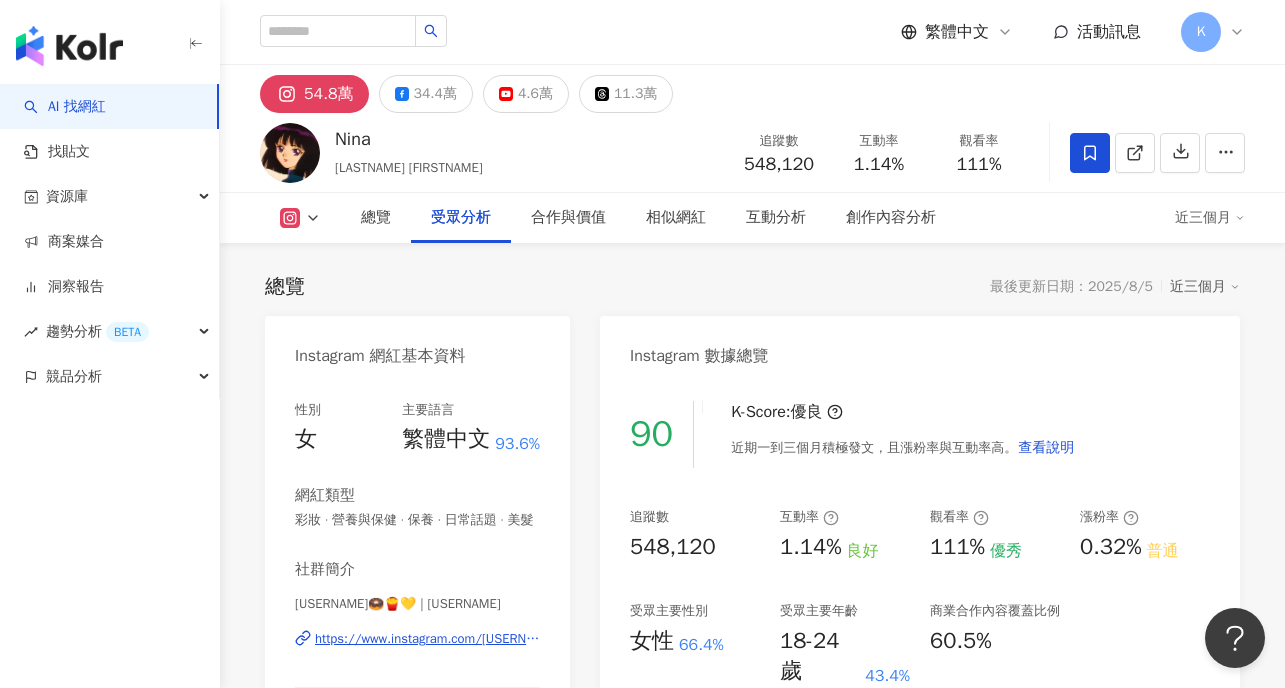scroll, scrollTop: 1702, scrollLeft: 0, axis: vertical 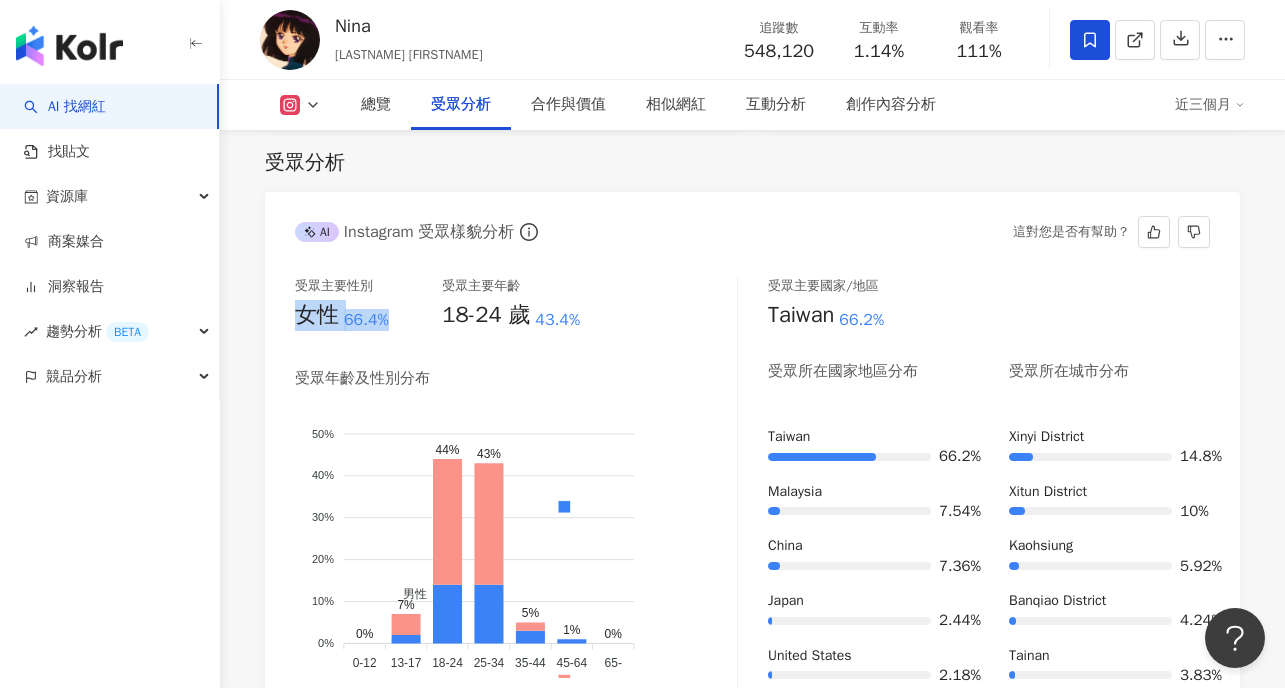 drag, startPoint x: 386, startPoint y: 316, endPoint x: 299, endPoint y: 319, distance: 87.05171 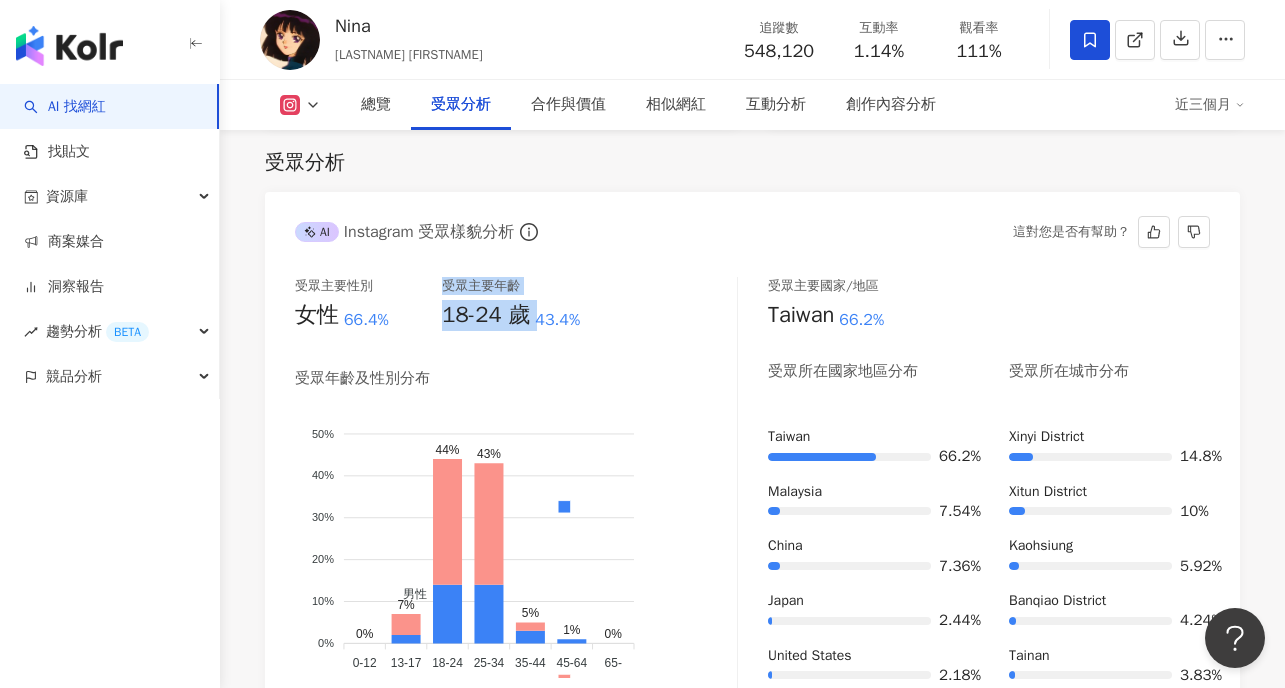 drag, startPoint x: 608, startPoint y: 305, endPoint x: 436, endPoint y: 319, distance: 172.56883 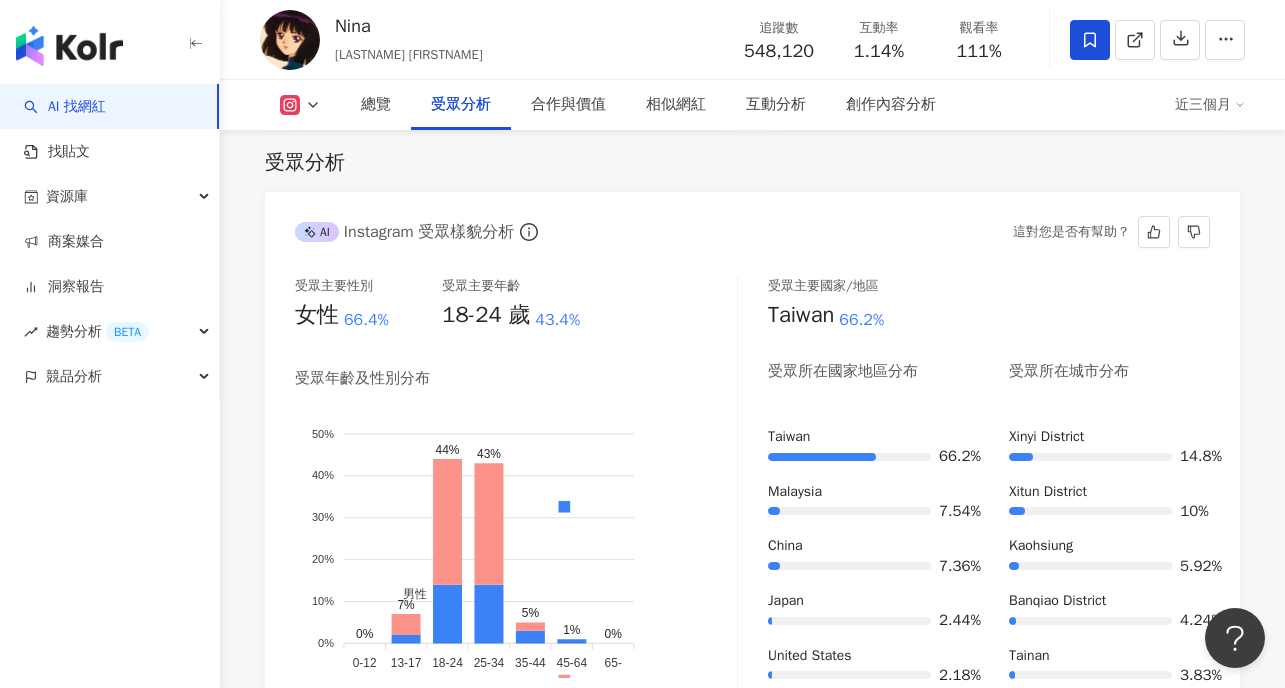 click on "受眾年齡及性別分布" at bounding box center [516, 378] 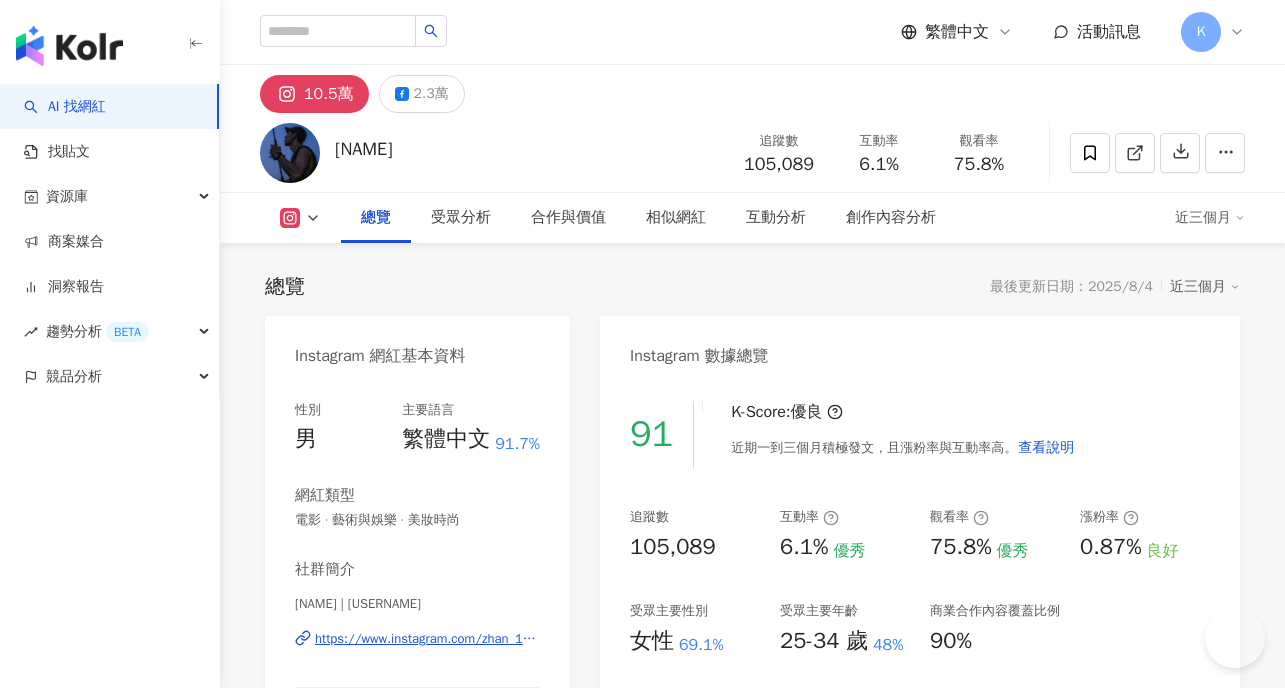 scroll, scrollTop: 0, scrollLeft: 0, axis: both 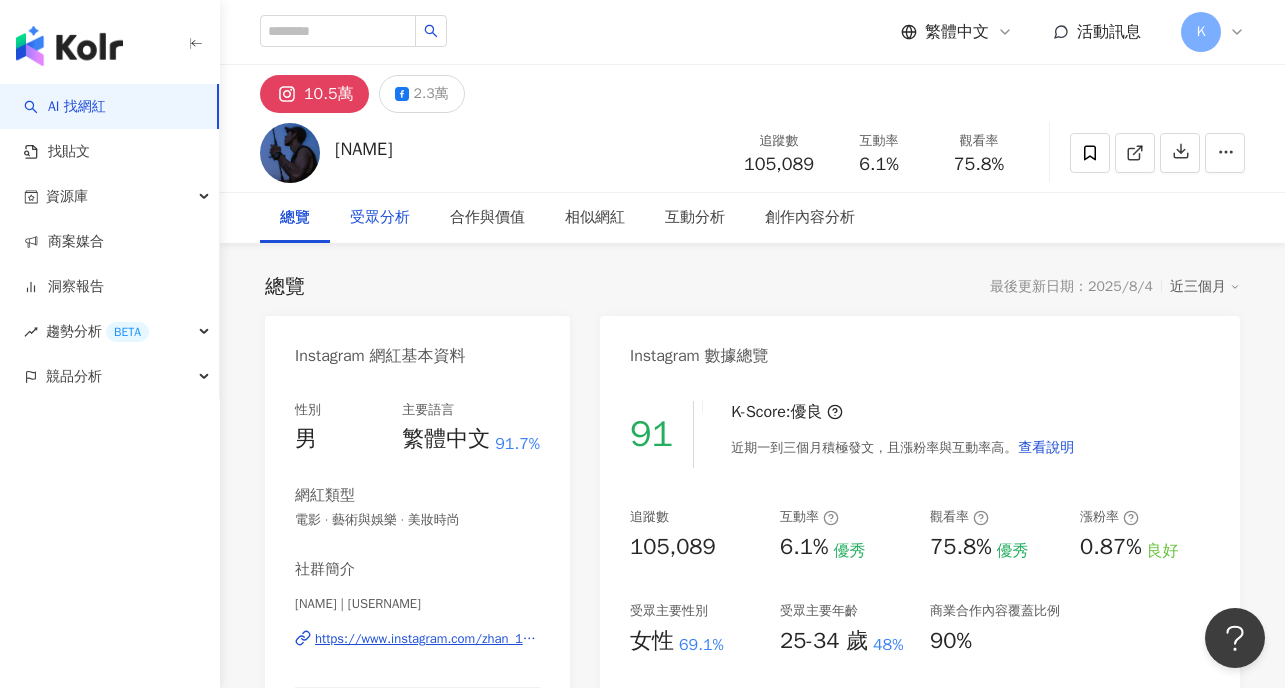 click on "受眾分析" at bounding box center (380, 218) 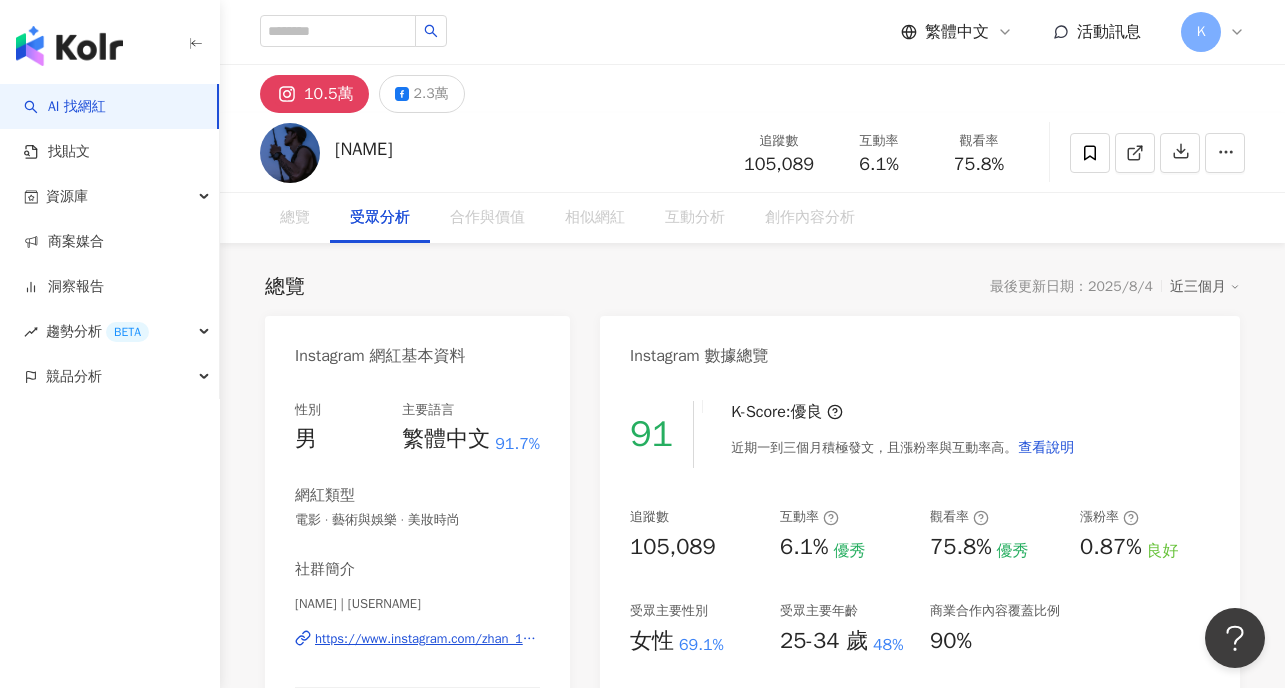 scroll, scrollTop: 1726, scrollLeft: 0, axis: vertical 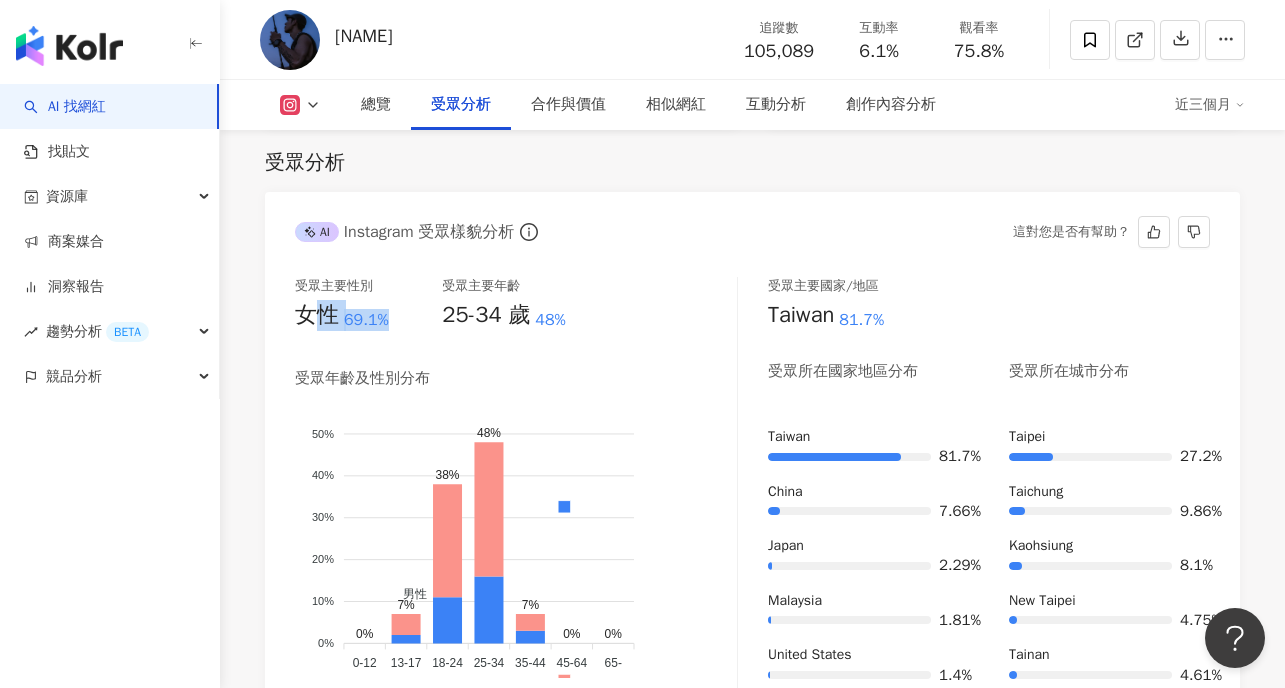 drag, startPoint x: 392, startPoint y: 317, endPoint x: 319, endPoint y: 324, distance: 73.33485 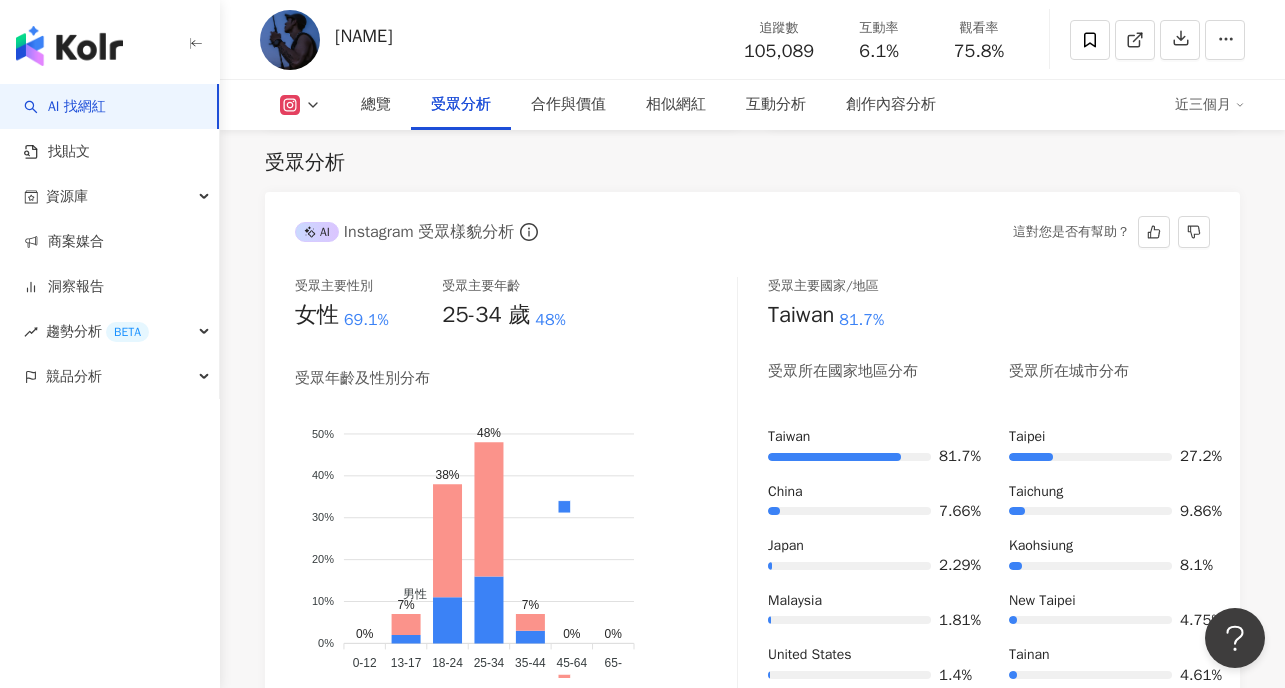 click on "受眾主要性別   女性 69.1% 受眾主要年齡   25-34 歲 48% 受眾年齡及性別分布 男性 女性 50% 50% 40% 40% 30% 30% 20% 20% 10% 10% 0% 0% 0% 7% 38% 48% 7% 0% 0% 0-12 0-12 13-17 13-17 18-24 18-24 25-34 25-34 35-44 35-44 45-64 45-64 65- 65- 受眾主要國家/地區   [COUNTRY] 81.7% 受眾所在國家地區分布 受眾所在城市分布 [COUNTRY] 81.7% [COUNTRY] 7.66% [COUNTRY] 2.29% [COUNTRY] 1.81% [COUNTRY] 1.4% [CITY] 27.2% [CITY] 9.86% [CITY] 8.1% [CITY] 4.75% [CITY] 4.61%" at bounding box center [752, 493] 